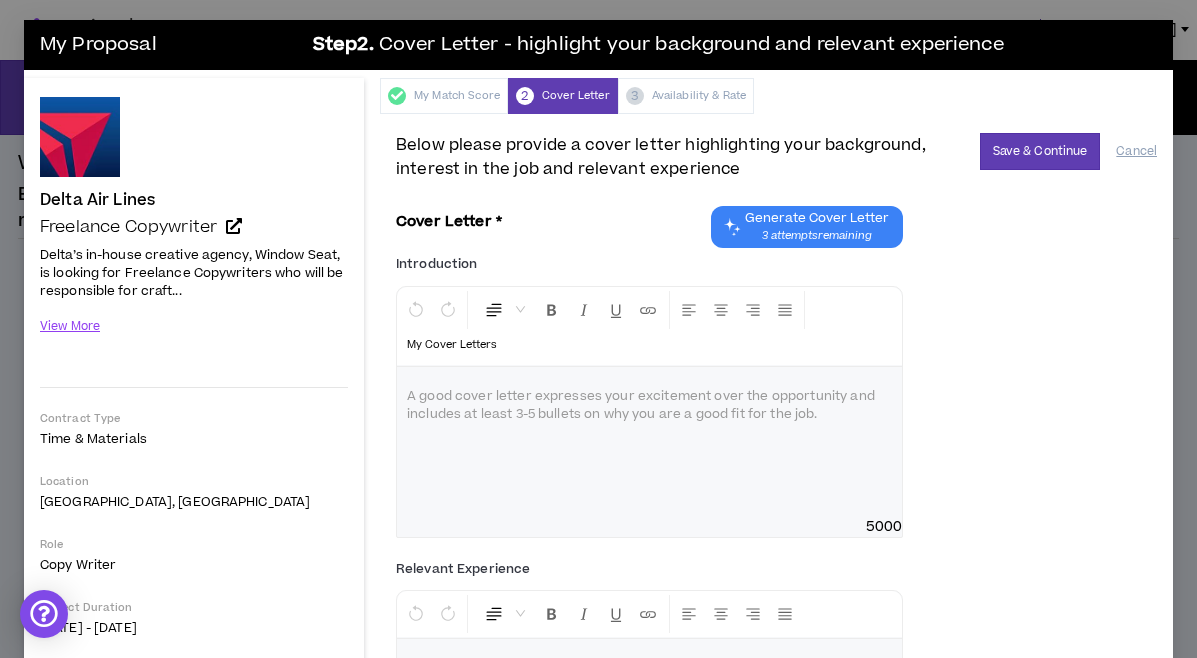 scroll, scrollTop: 0, scrollLeft: 0, axis: both 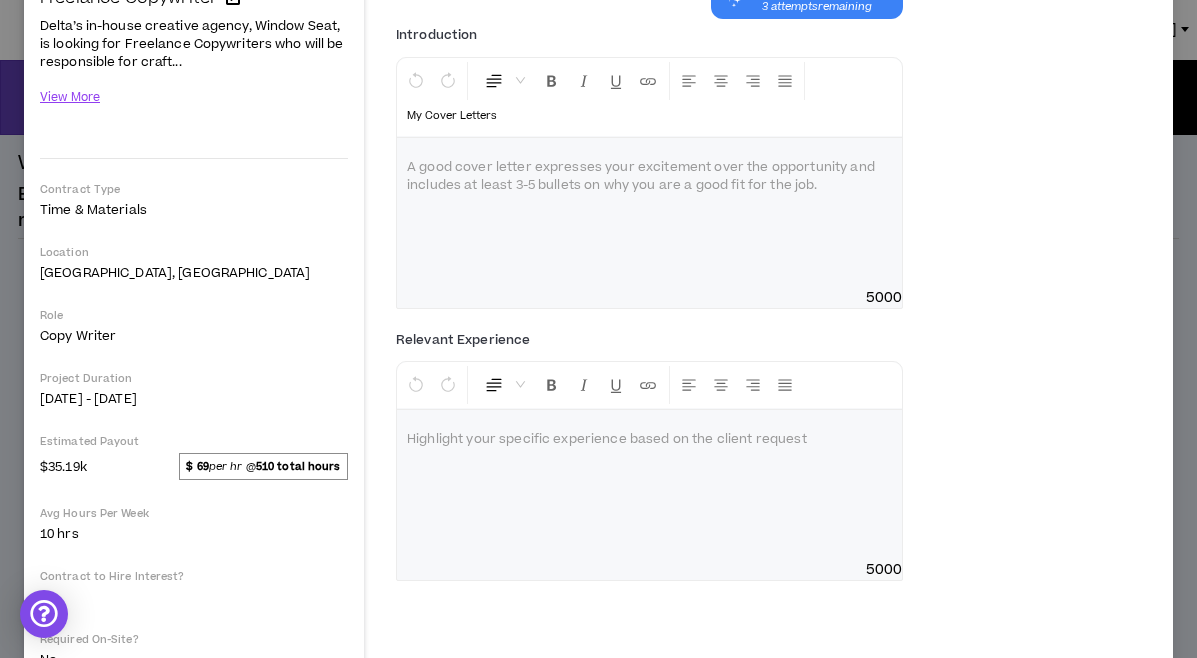 click at bounding box center (649, 213) 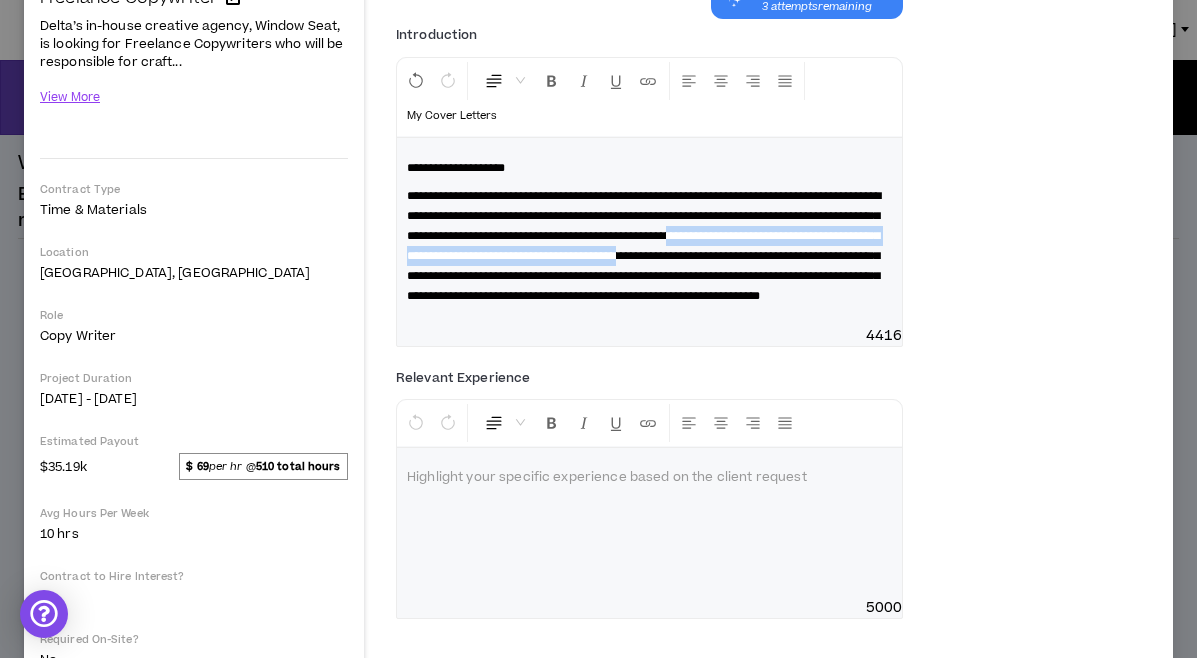 type 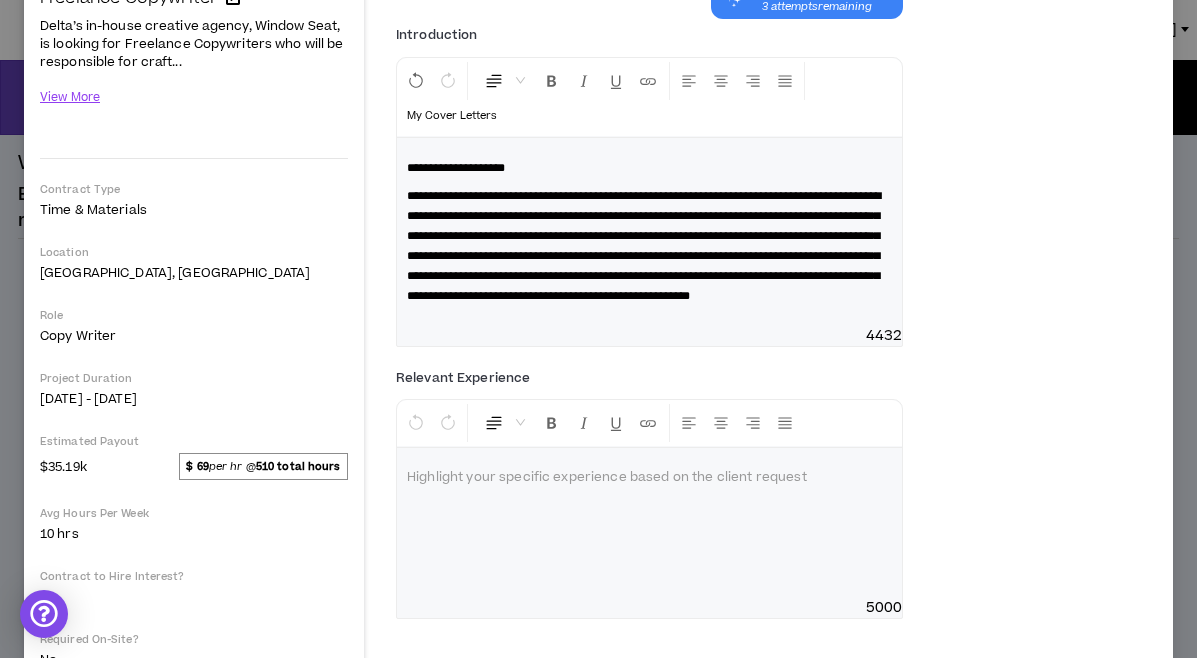 click on "**********" at bounding box center (644, 246) 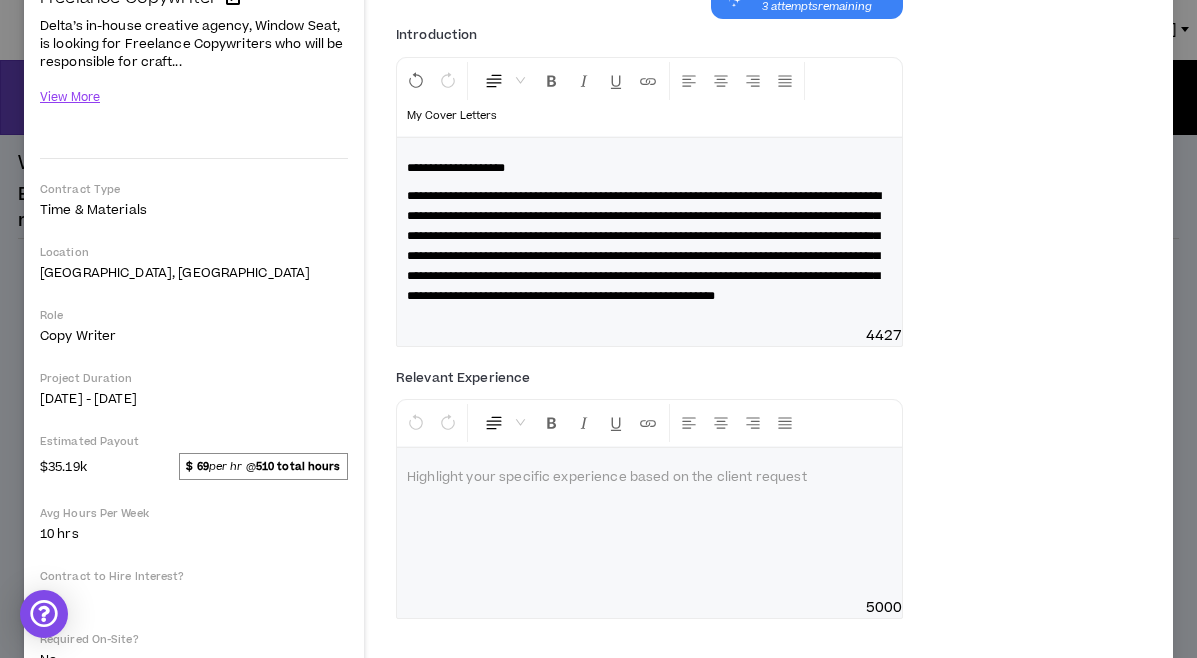 click on "**********" at bounding box center (644, 246) 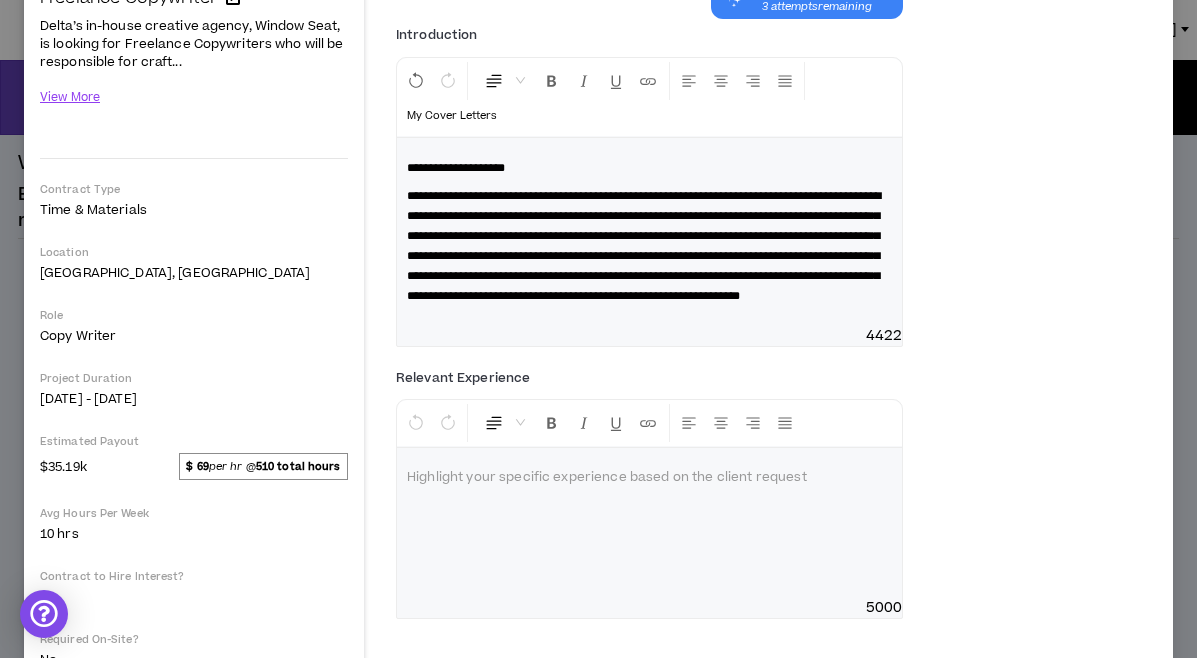 click on "**********" at bounding box center (649, 232) 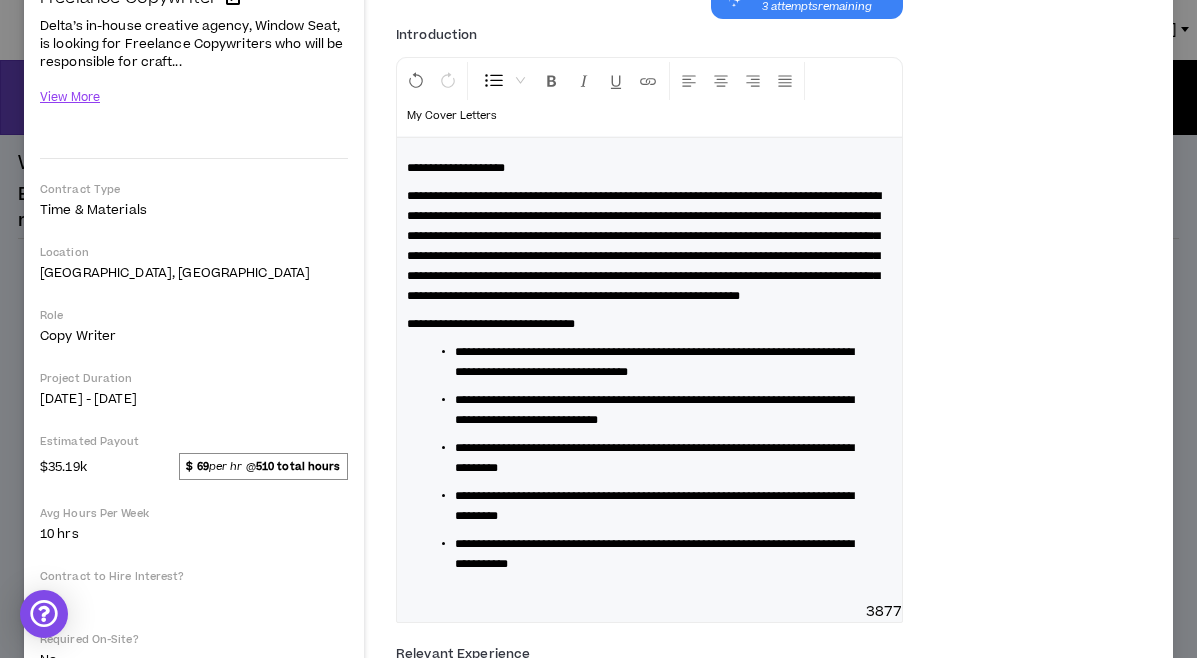 drag, startPoint x: 457, startPoint y: 393, endPoint x: 388, endPoint y: 393, distance: 69 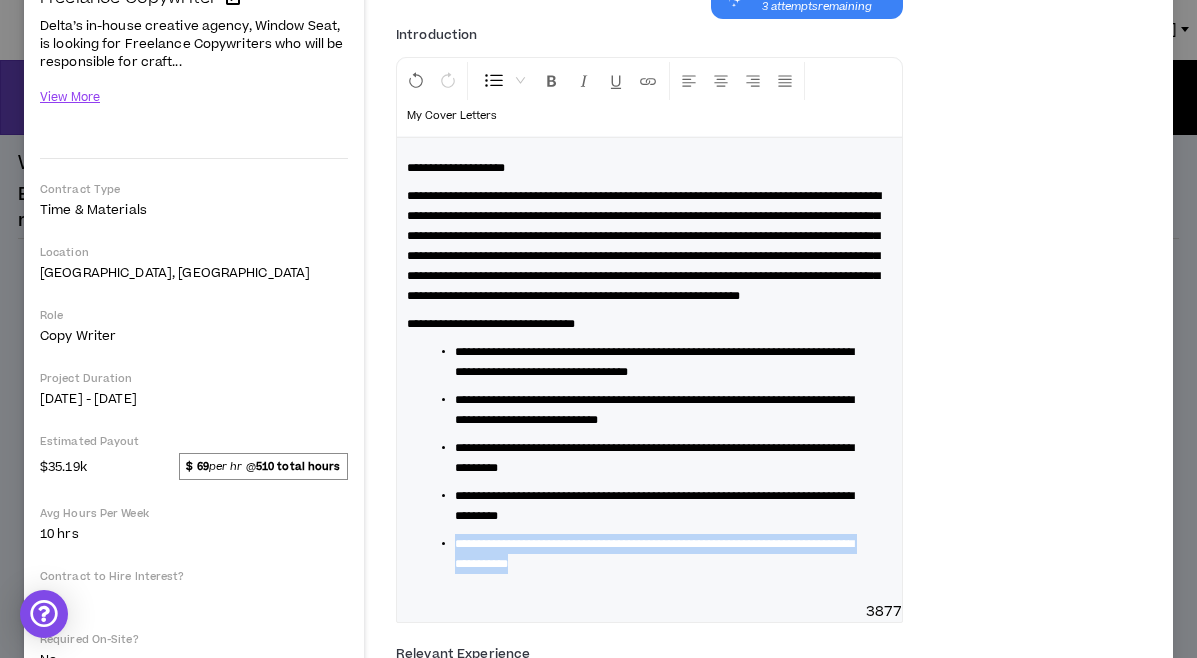 drag, startPoint x: 655, startPoint y: 607, endPoint x: 432, endPoint y: 585, distance: 224.08258 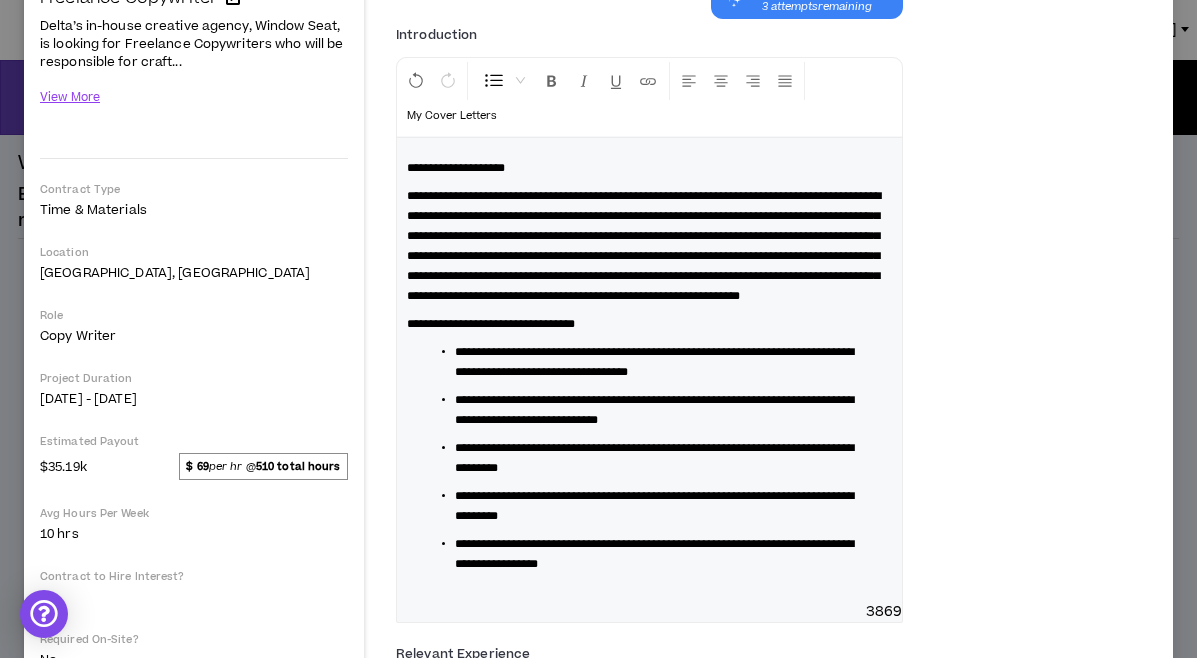 click on "**********" at bounding box center [654, 554] 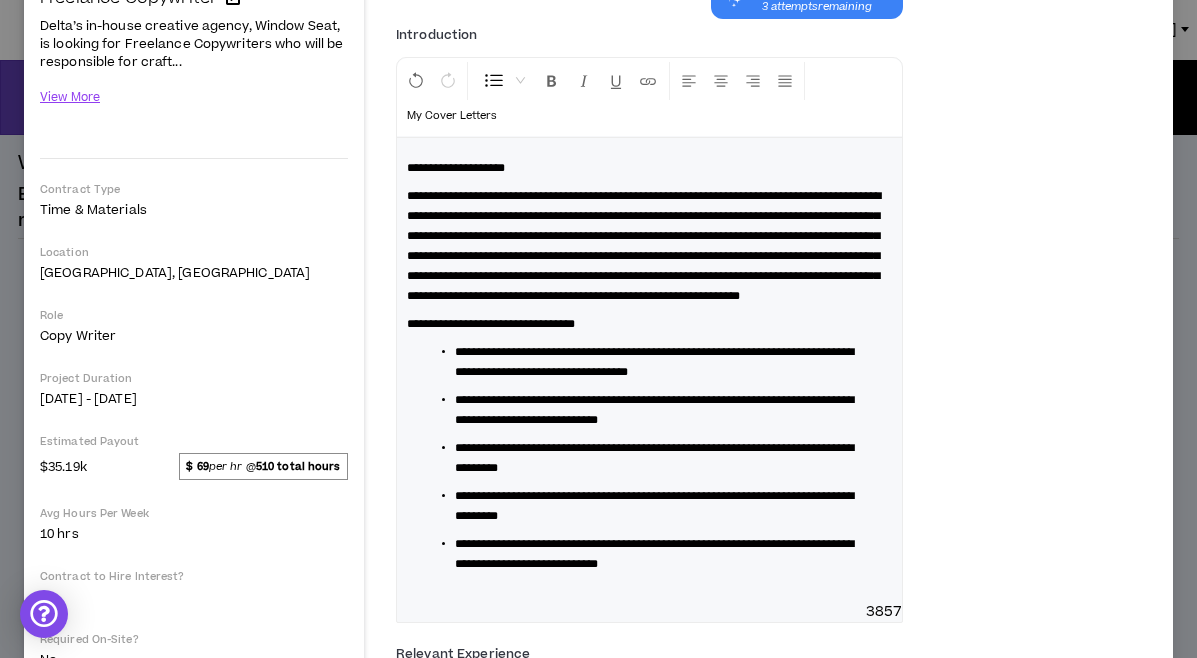 scroll, scrollTop: 564, scrollLeft: 0, axis: vertical 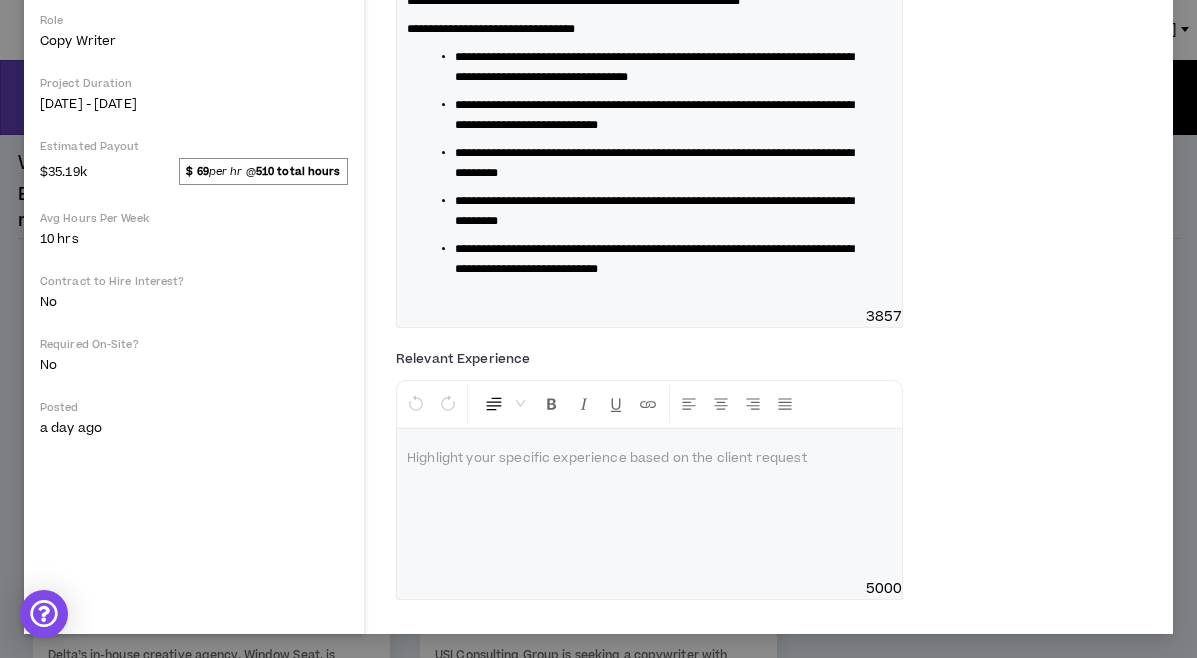 click on "**********" at bounding box center (649, 75) 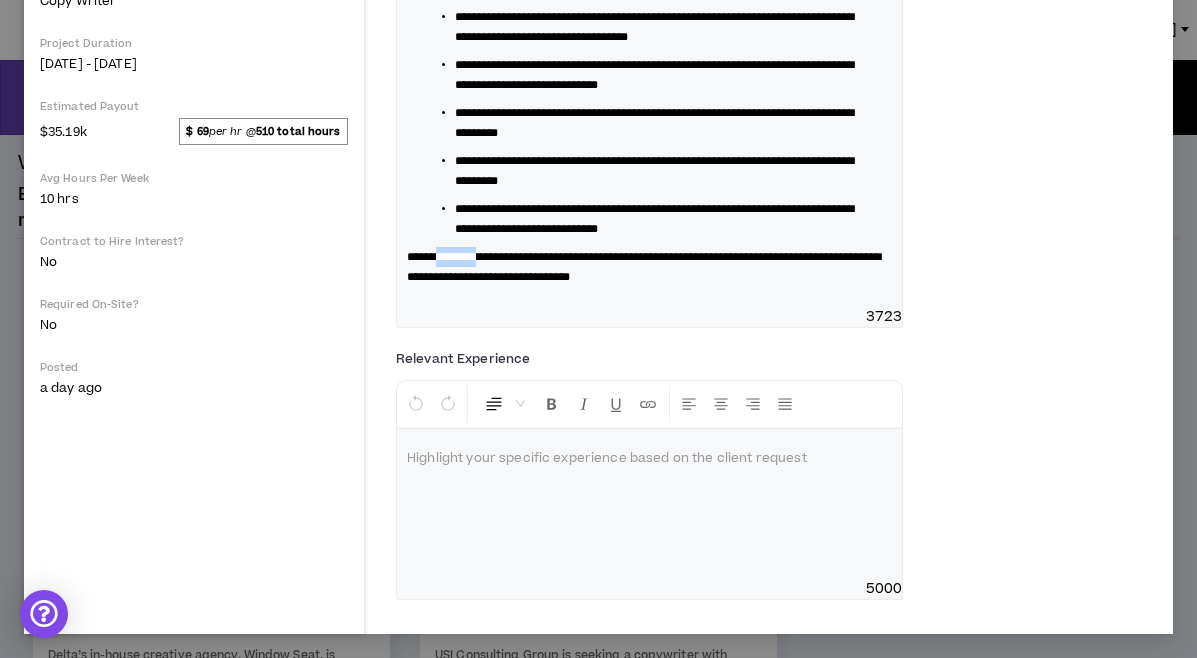drag, startPoint x: 499, startPoint y: 299, endPoint x: 442, endPoint y: 297, distance: 57.035076 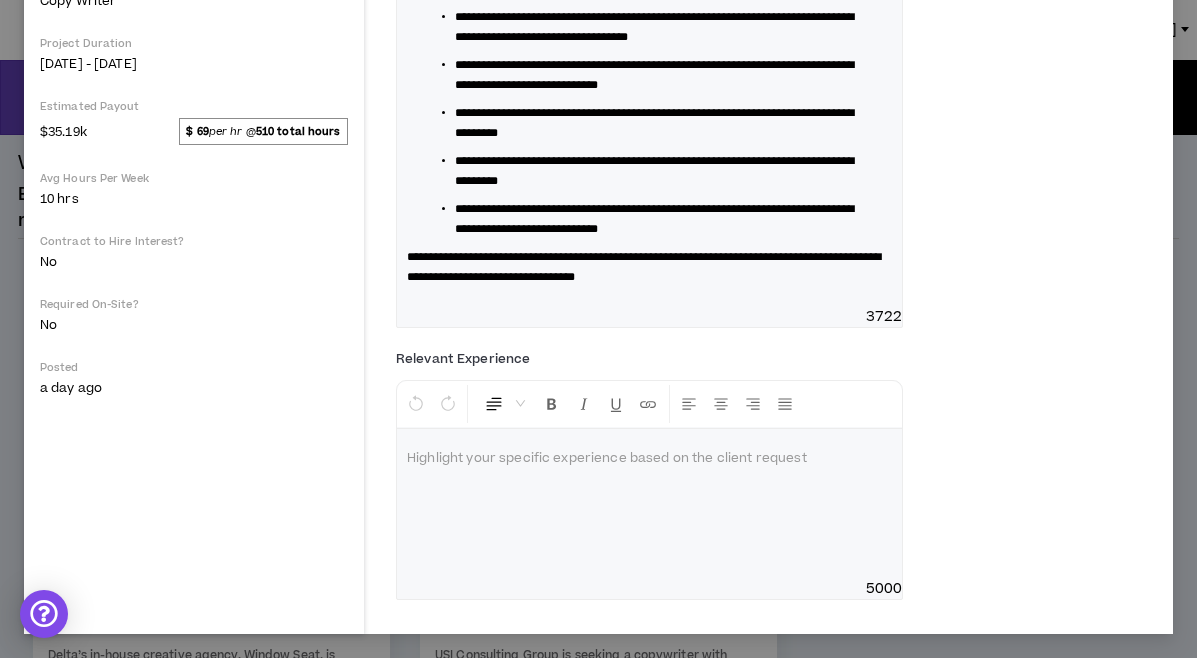 scroll, scrollTop: 580, scrollLeft: 0, axis: vertical 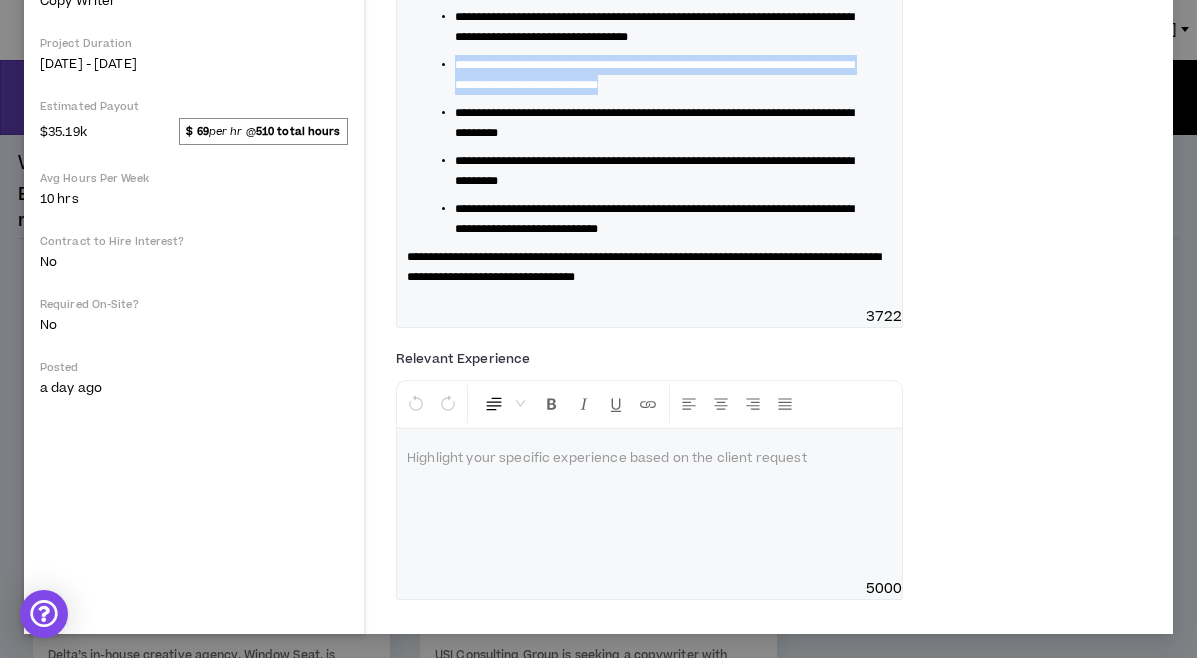 drag, startPoint x: 757, startPoint y: 106, endPoint x: 451, endPoint y: 85, distance: 306.71973 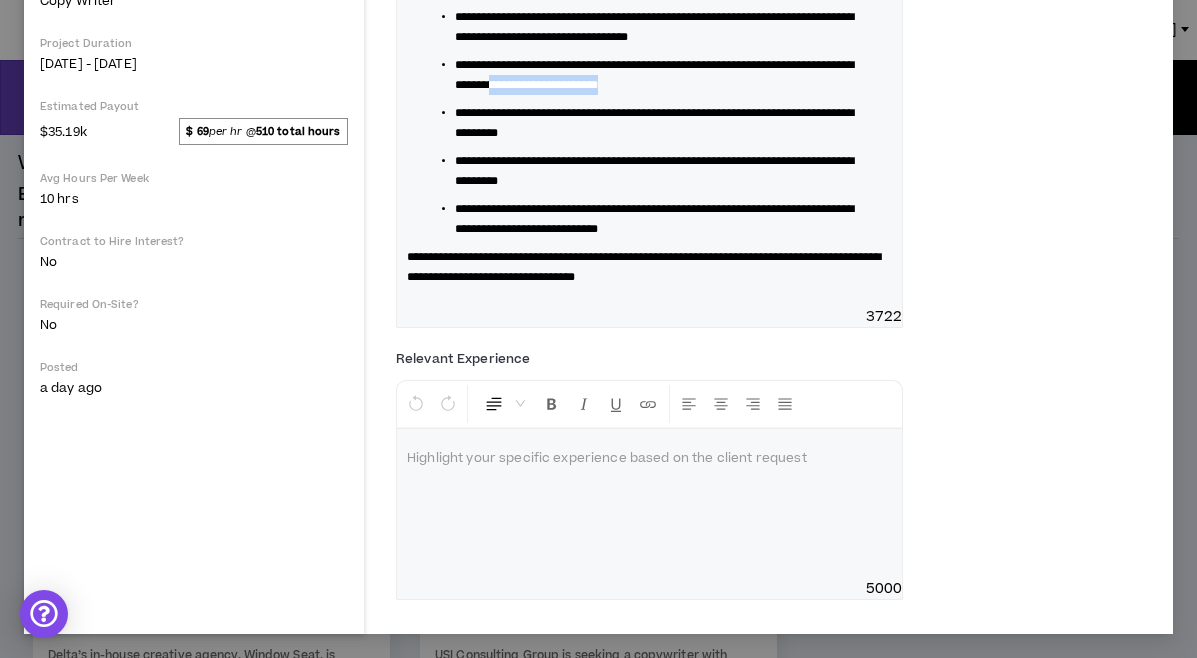 drag, startPoint x: 750, startPoint y: 109, endPoint x: 616, endPoint y: 114, distance: 134.09325 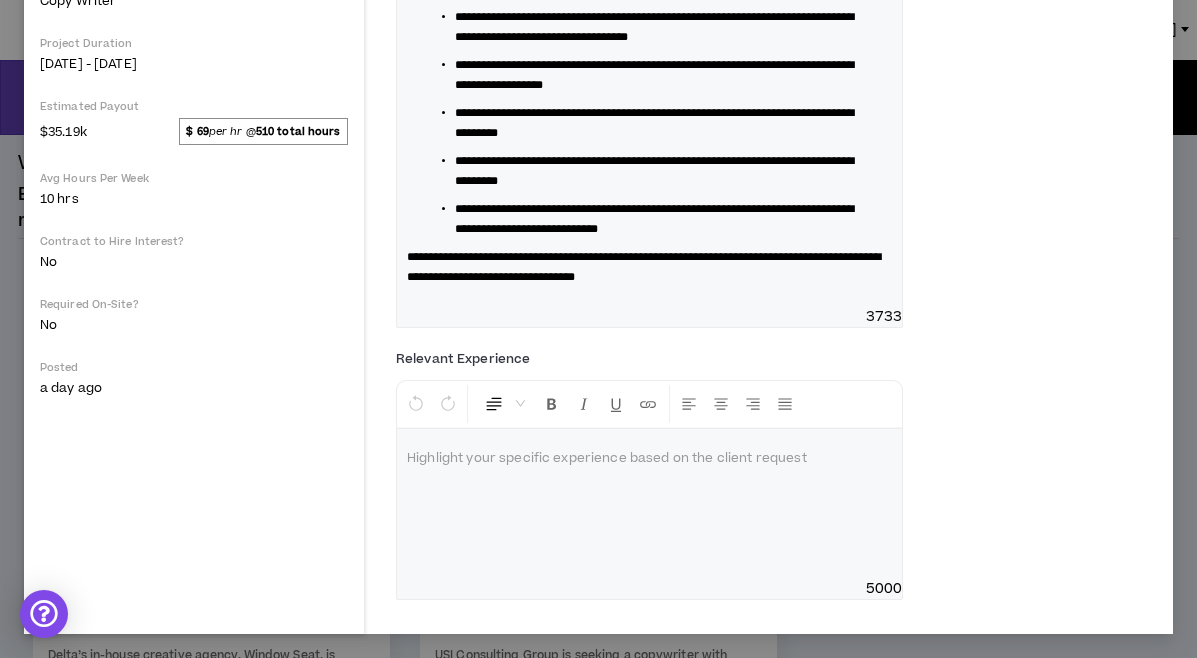 click on "**********" at bounding box center [654, 219] 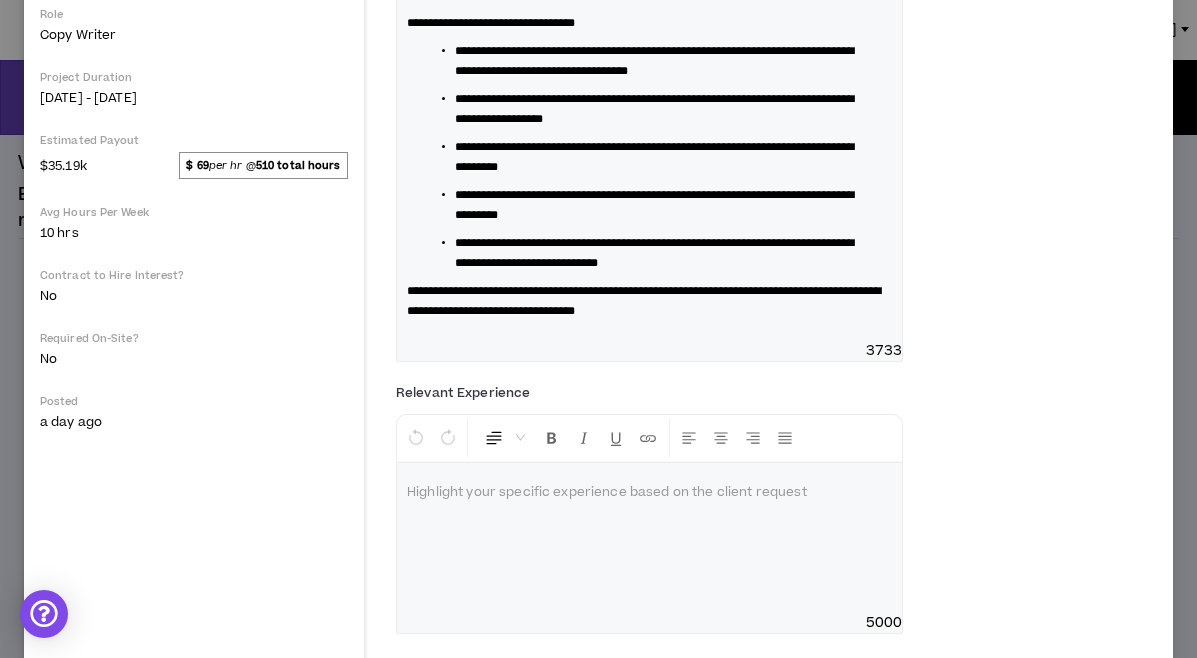 scroll, scrollTop: 519, scrollLeft: 0, axis: vertical 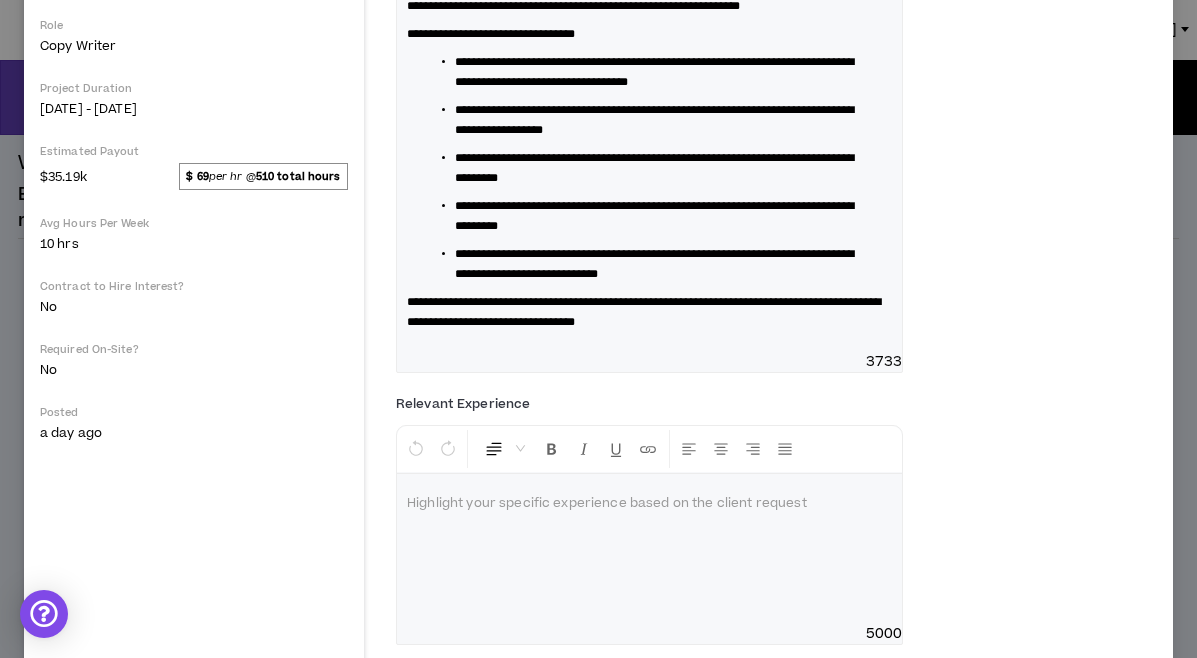 click on "**********" at bounding box center (657, 120) 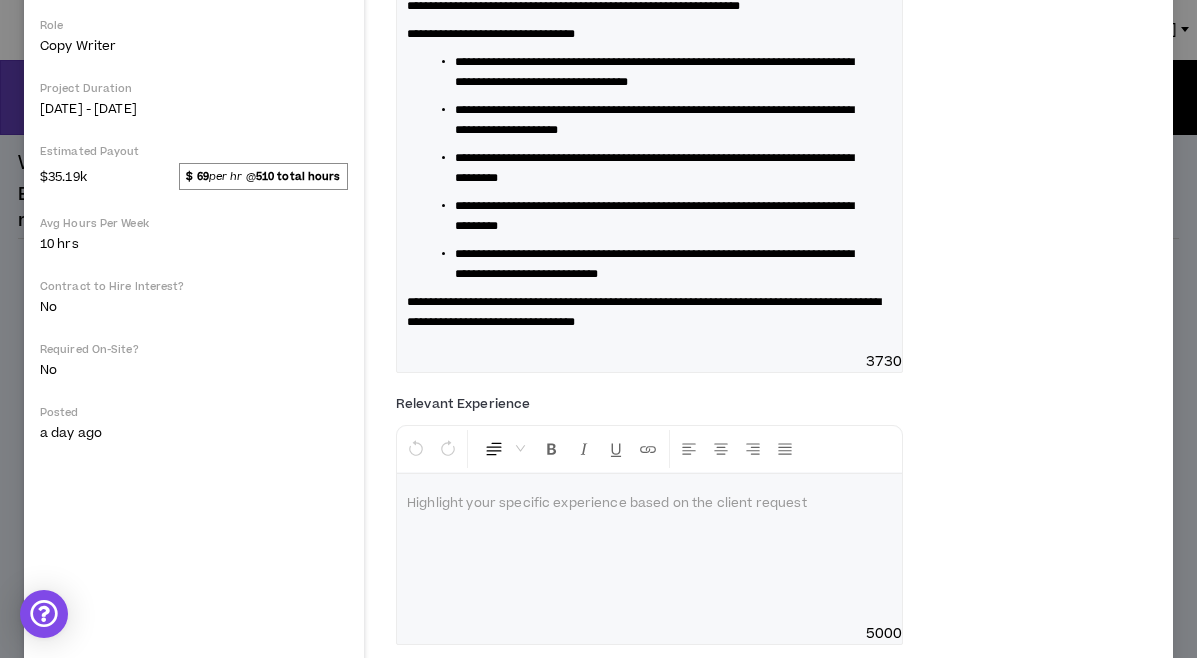 click at bounding box center [649, 549] 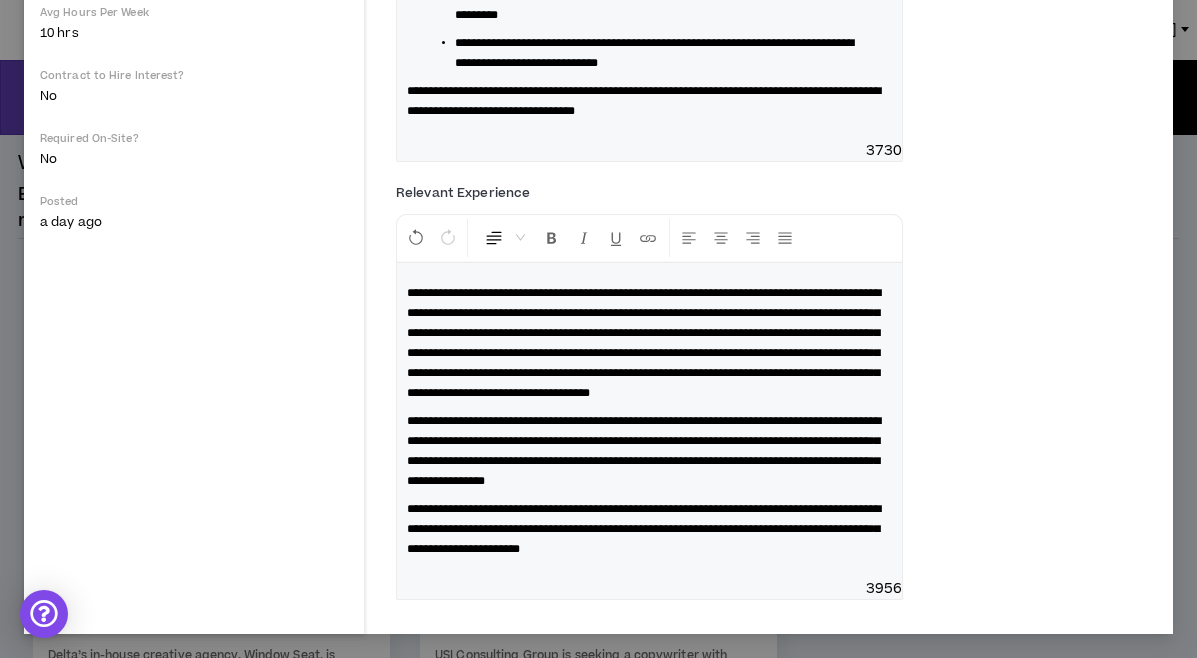 scroll, scrollTop: 0, scrollLeft: 0, axis: both 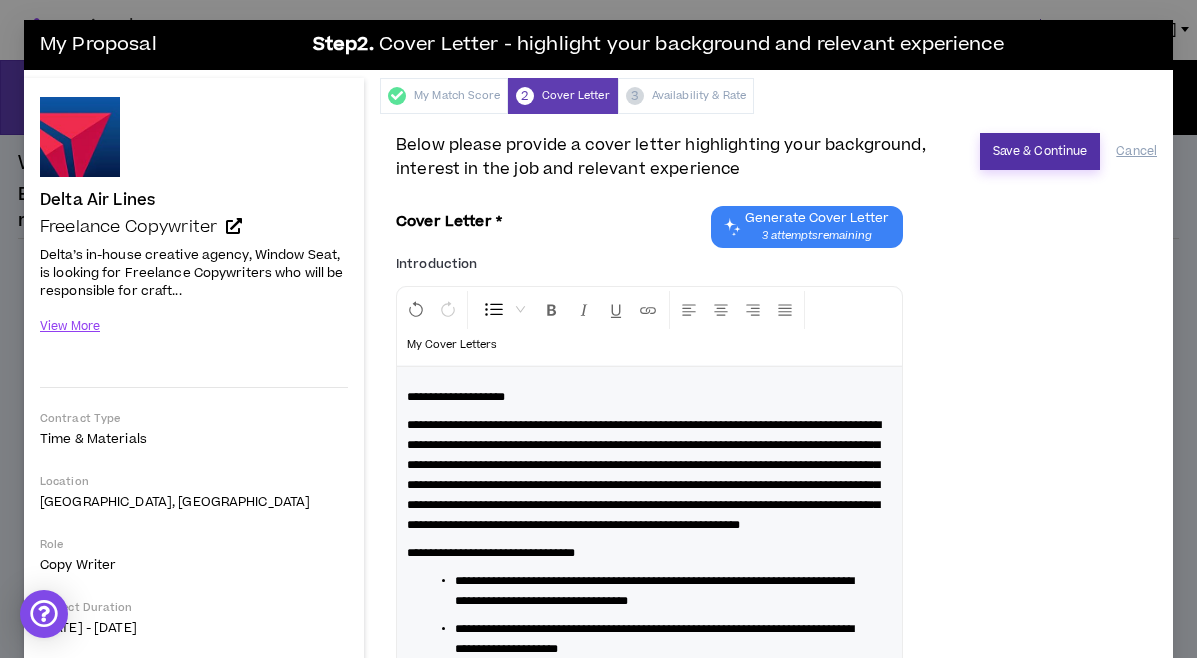click on "Save & Continue" at bounding box center (1040, 151) 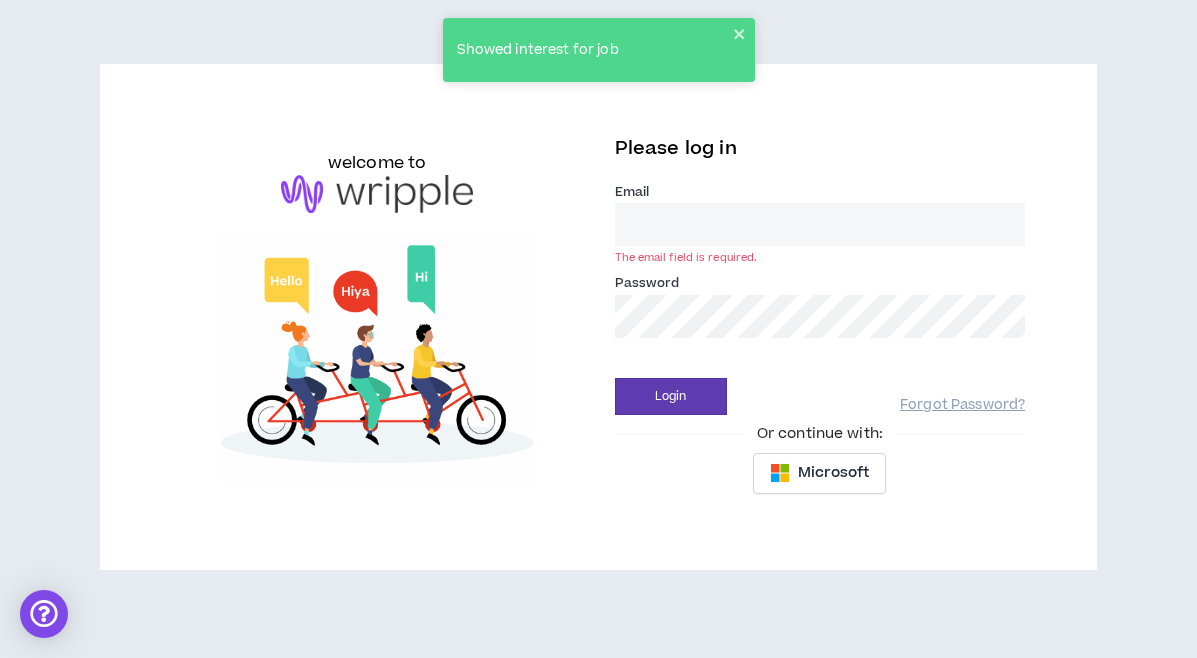 type on "[EMAIL_ADDRESS][DOMAIN_NAME]" 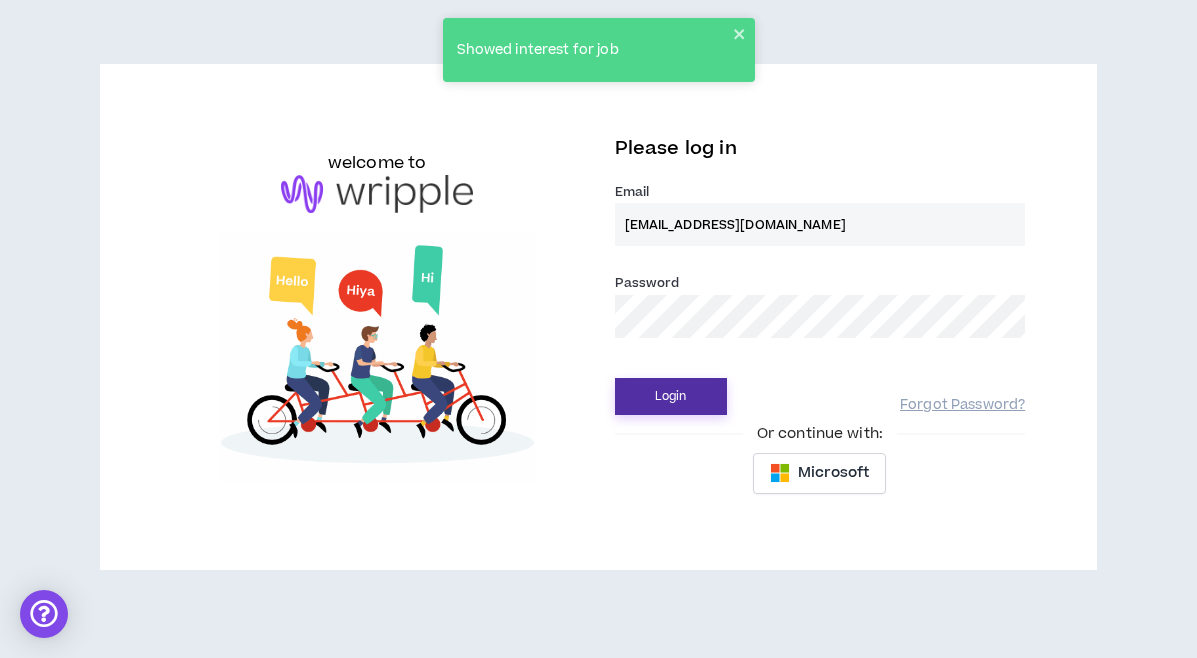 click on "Login" at bounding box center [671, 396] 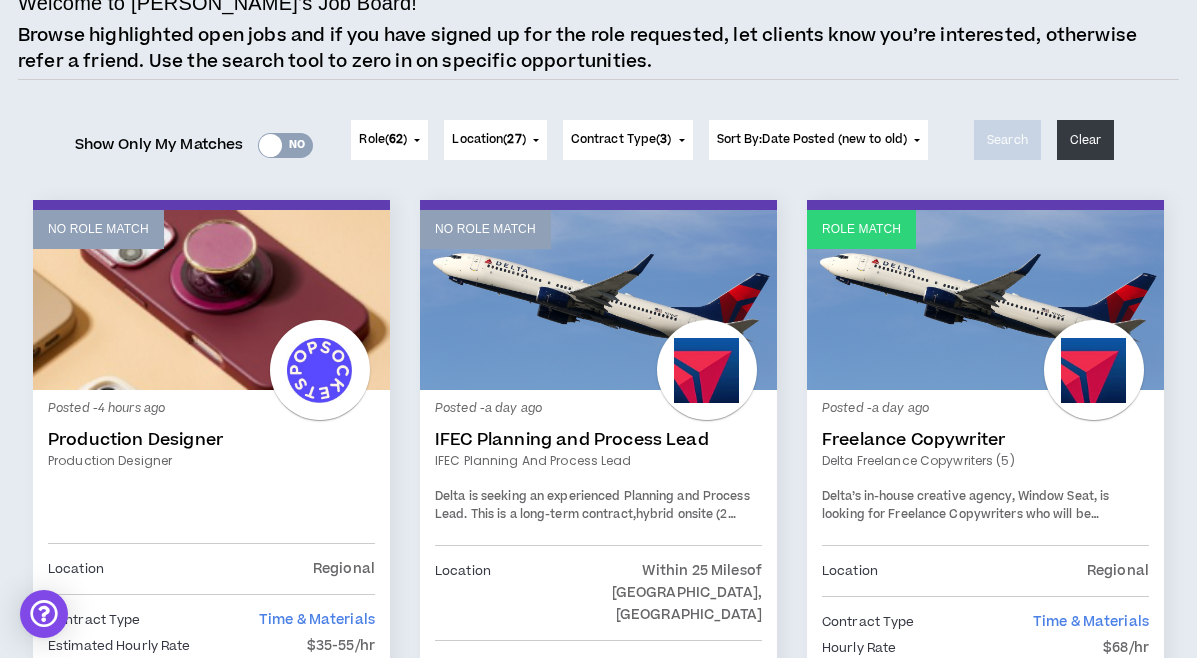 click on "Freelance Copywriter" at bounding box center (985, 440) 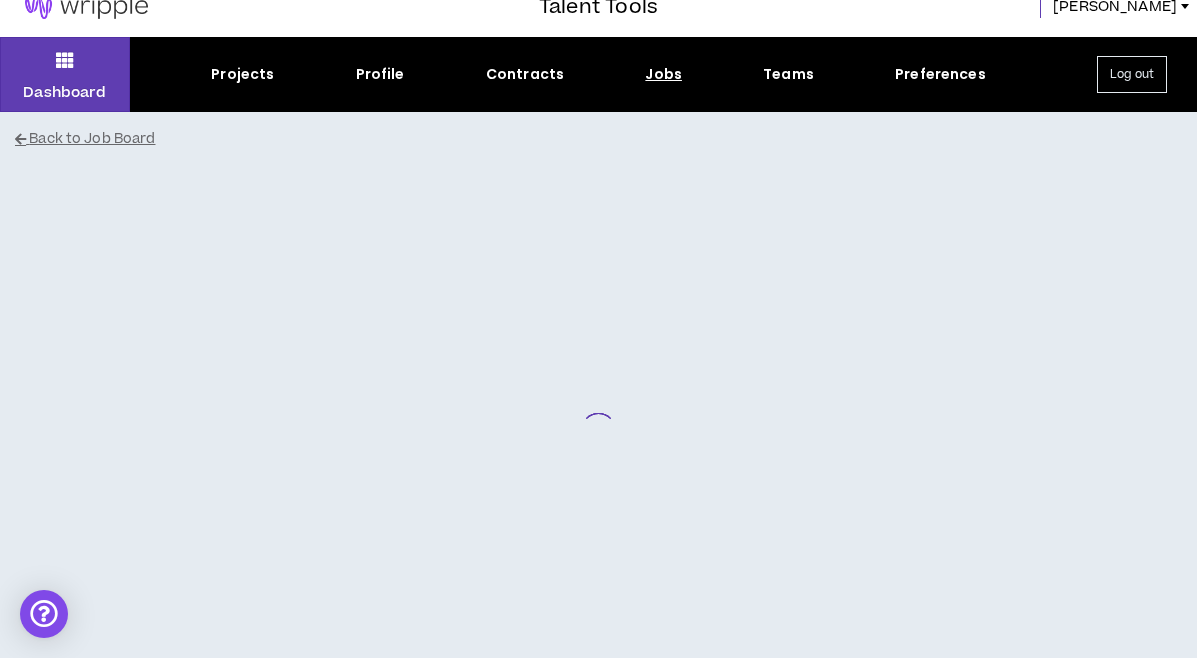 scroll, scrollTop: 88, scrollLeft: 0, axis: vertical 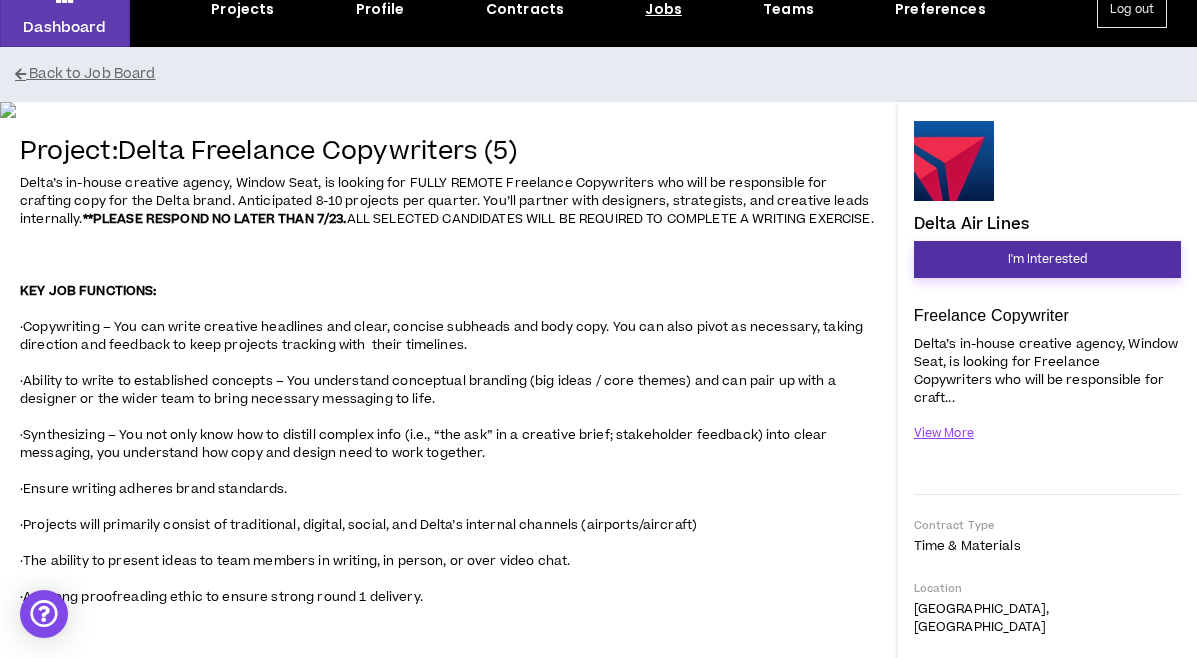 click on "I'm Interested" at bounding box center (1048, 259) 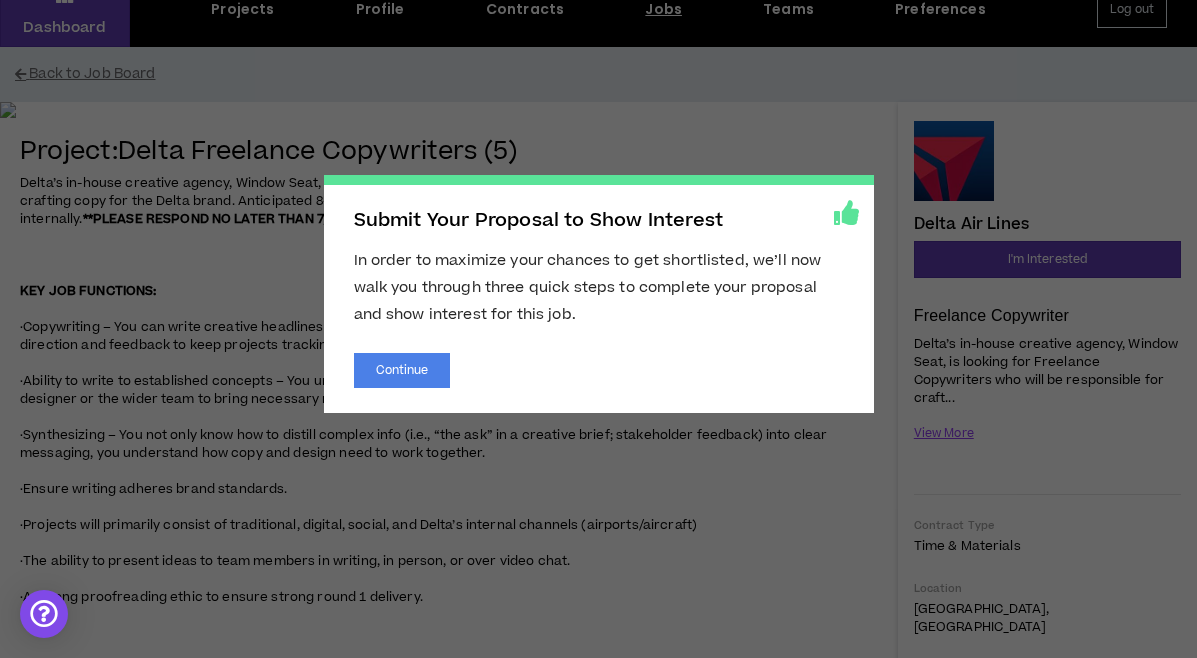 click on "Submit Your Proposal to Show Interest In order to maximize your chances to get shortlisted, we’ll now walk you through three quick steps to complete your proposal and show interest for this job. Continue" at bounding box center [599, 294] 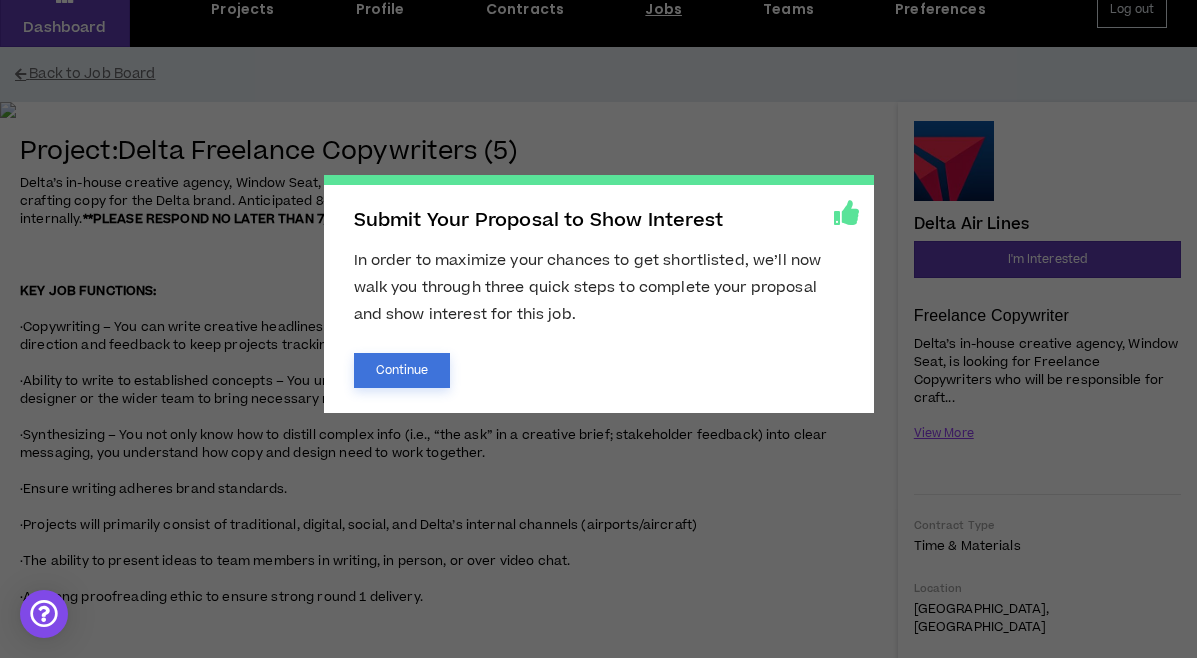 click on "Continue" at bounding box center (402, 370) 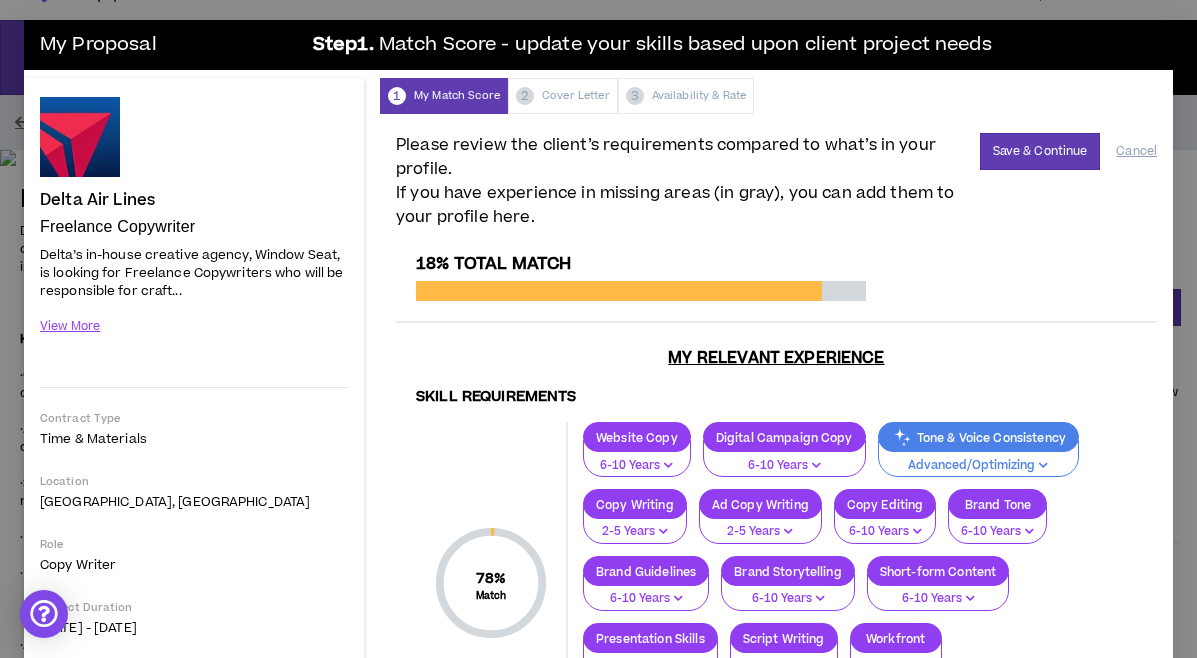 scroll, scrollTop: 0, scrollLeft: 0, axis: both 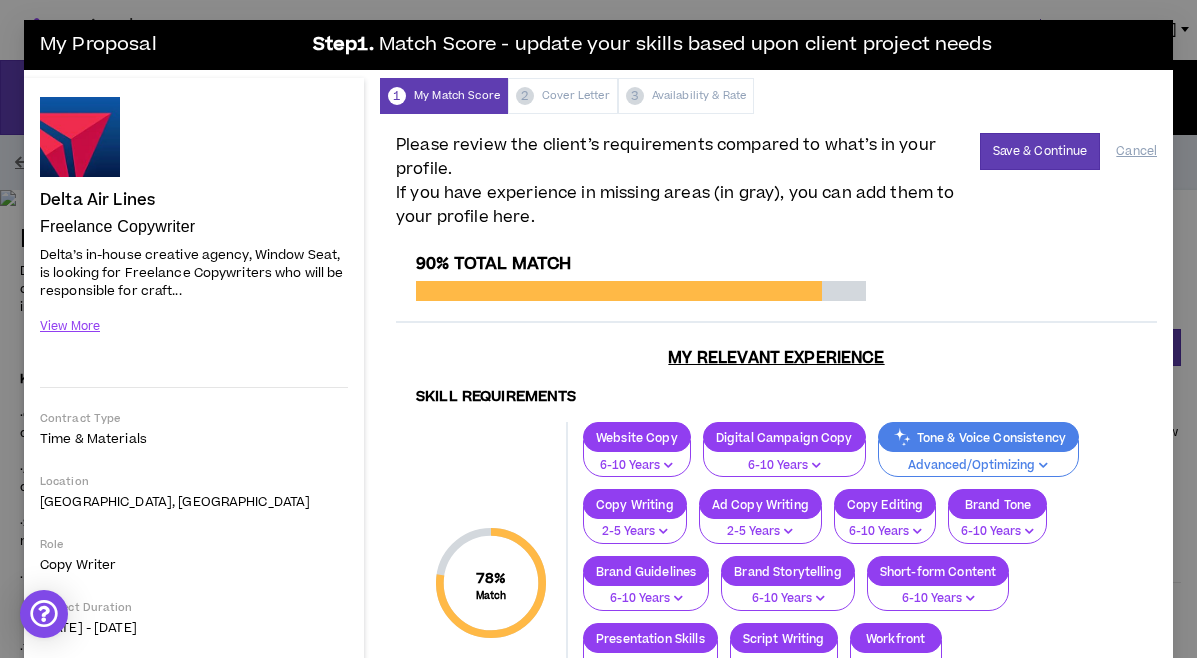 click on "Please review the client’s requirements compared to what’s in your profile.
If you have experience in missing areas (in gray), you can add them to your profile here. Save & Continue Cancel 90% Total Match My Relevant Experience Skill Requirements 78 % Match Skill Requirements Website Copy 6-10 Years Digital Campaign Copy 6-10 Years Tone & Voice Consistency Advanced/Optimizing Copy Writing 2-5 Years Ad Copy Writing 2-5 Years Copy Editing 6-10 Years Brand Tone 6-10 Years Brand Guidelines 6-10 Years Brand Storytelling 6-10 Years Short-form Content 6-10 Years Presentation Skills 6-10 Years Script Writing 6-10 Years Workfront 0-1 Years Social Media Copy No Experience Social Copy No Experience Show  1 more skill Total Experience 100 % Match Total Experience Copy Writer 6-10 Years Industry Requirements 90 % Match Industry Requirements Travel and Hospitality 2-5 Years" at bounding box center (776, 654) 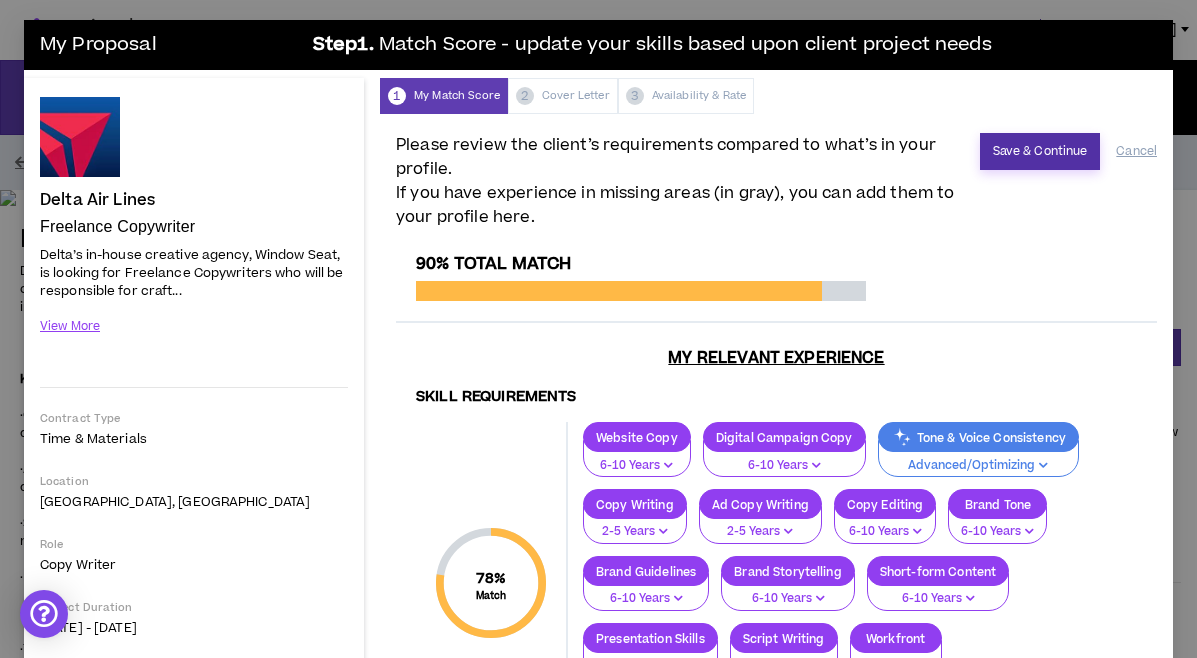 click on "Save & Continue" at bounding box center [1040, 151] 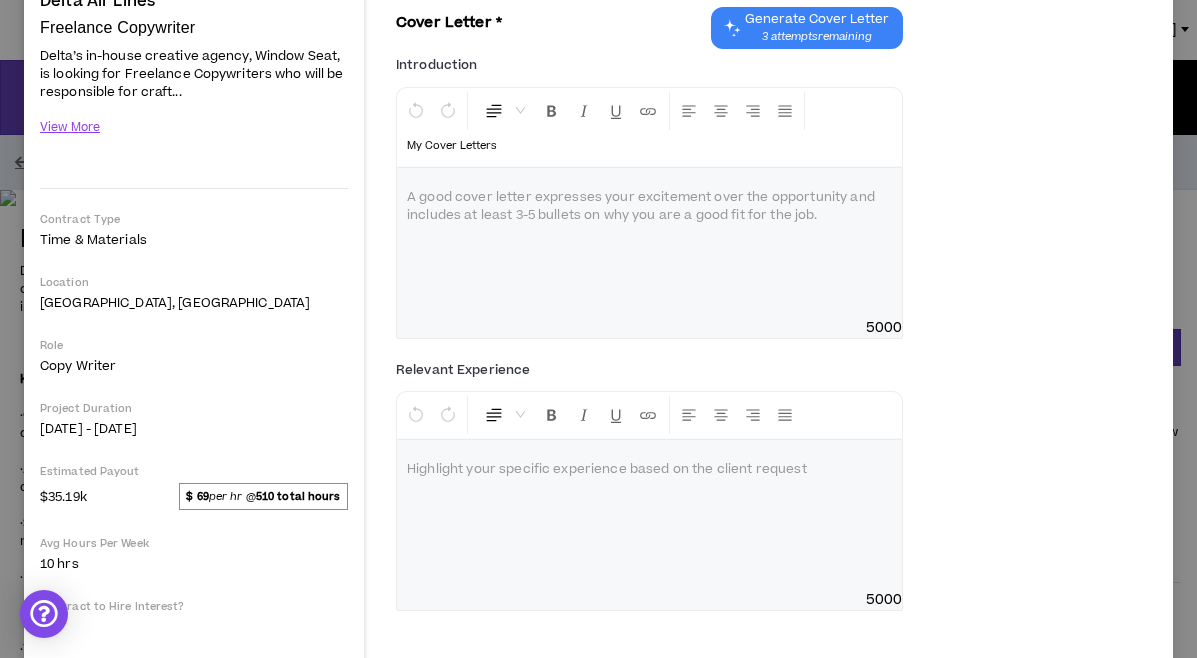 scroll, scrollTop: 364, scrollLeft: 0, axis: vertical 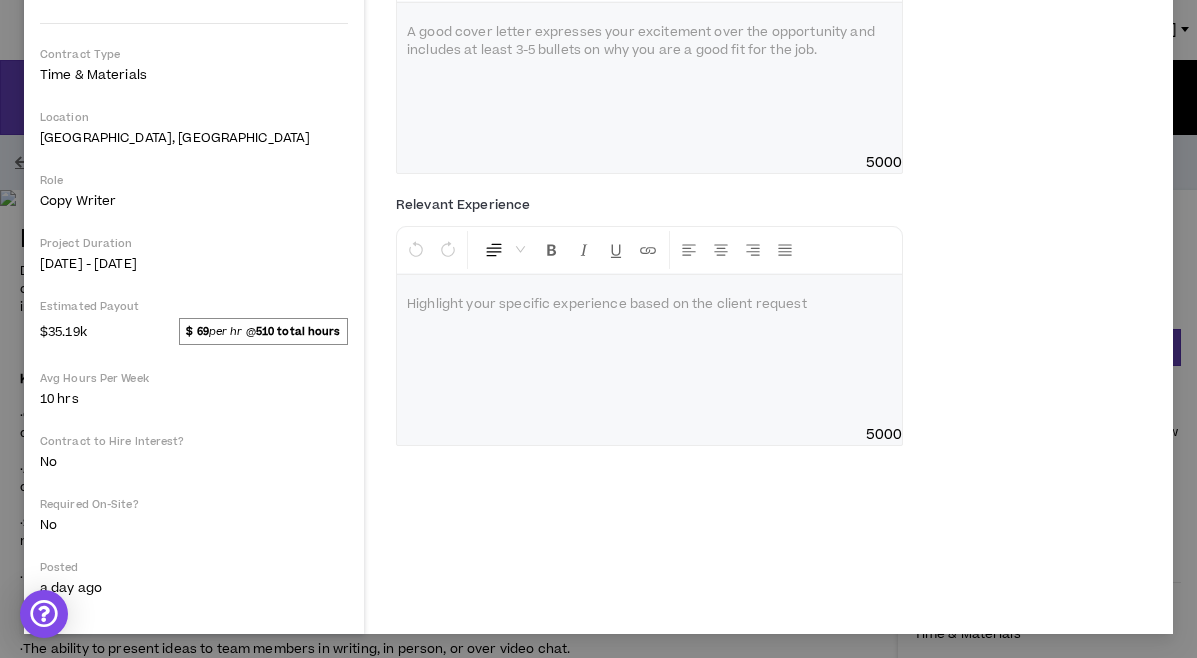 click at bounding box center (649, 350) 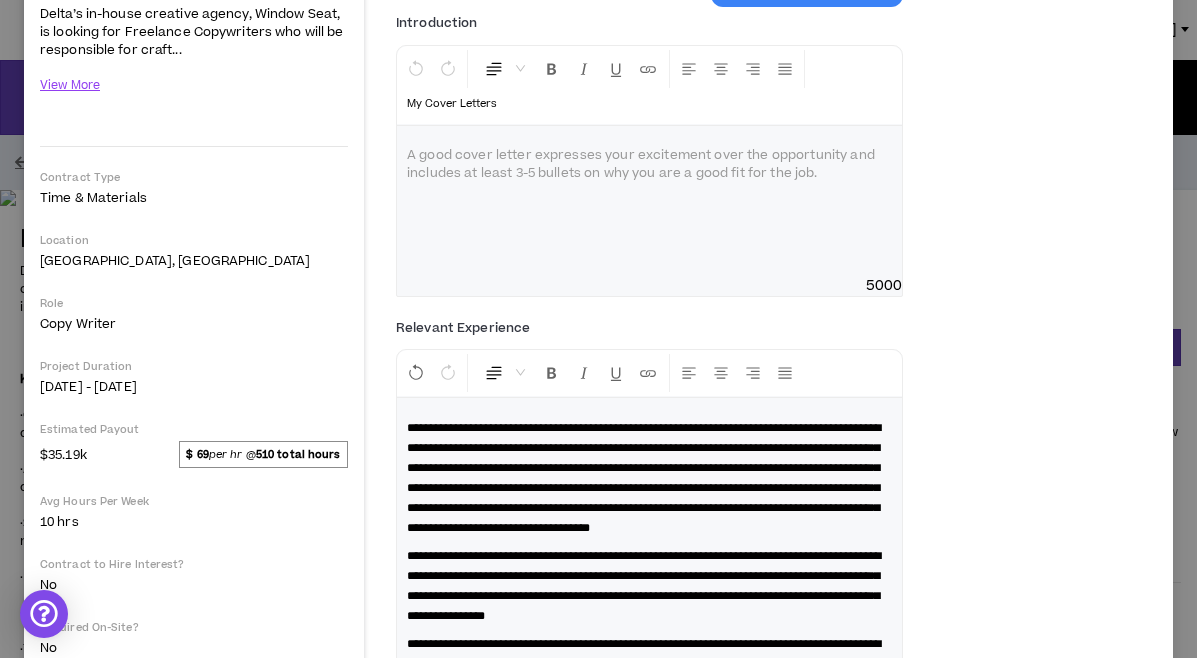 scroll, scrollTop: 228, scrollLeft: 0, axis: vertical 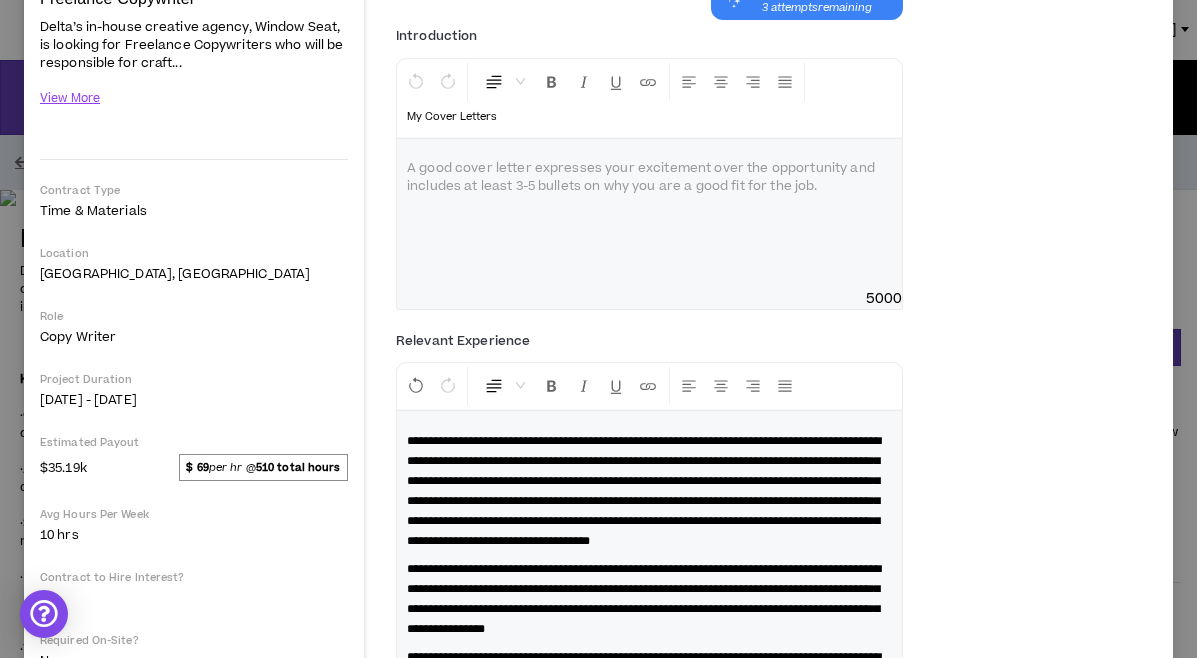 click at bounding box center (649, 214) 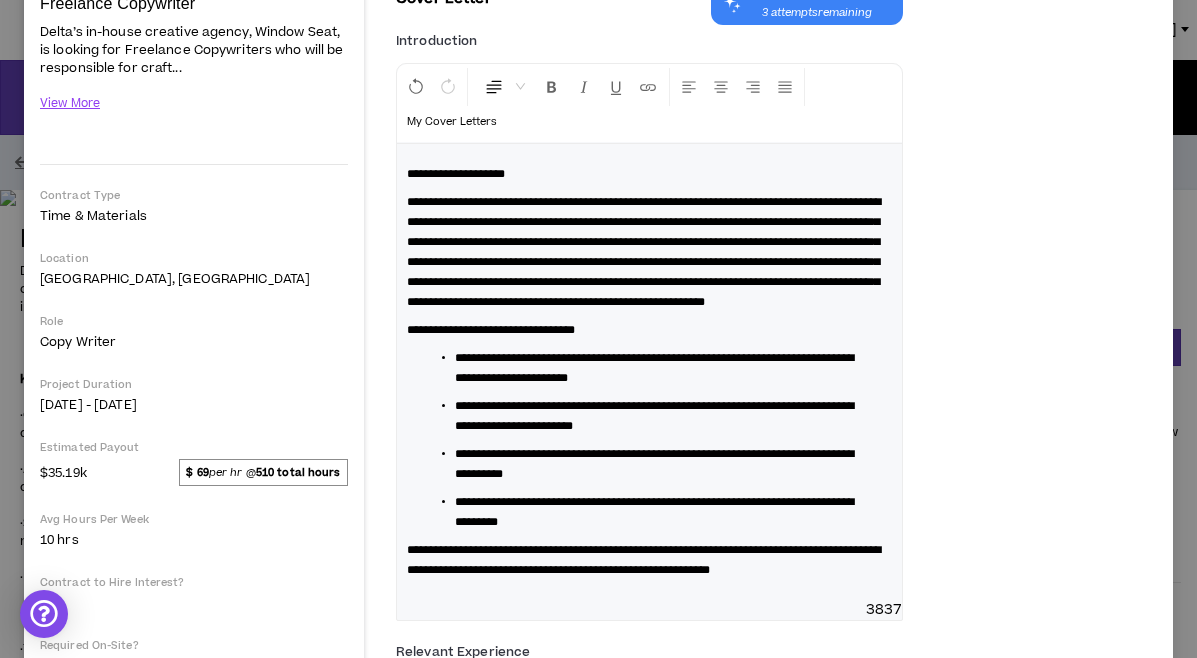 scroll, scrollTop: 222, scrollLeft: 0, axis: vertical 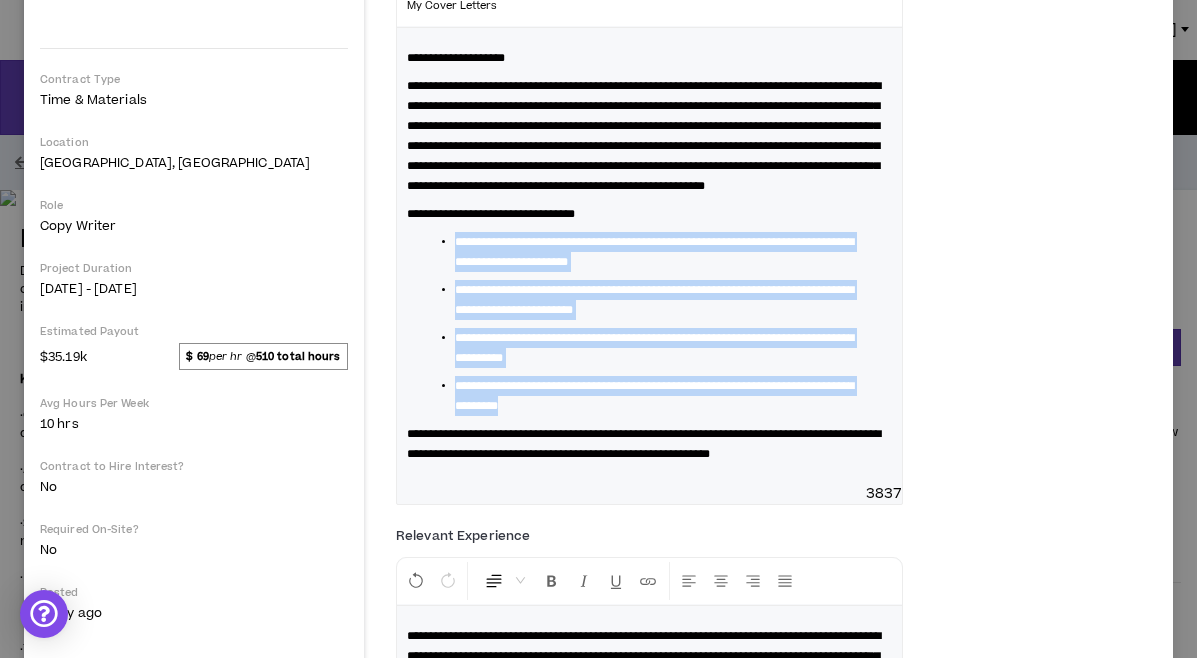 drag, startPoint x: 710, startPoint y: 449, endPoint x: 442, endPoint y: 287, distance: 313.1581 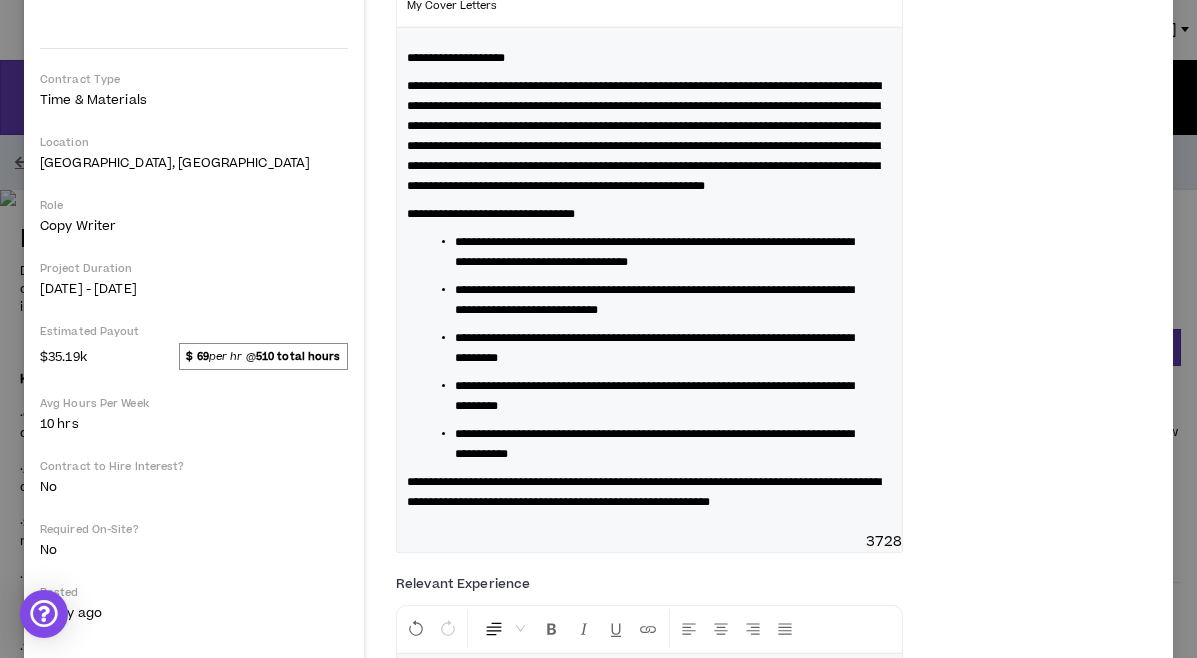 click on "**********" at bounding box center [654, 444] 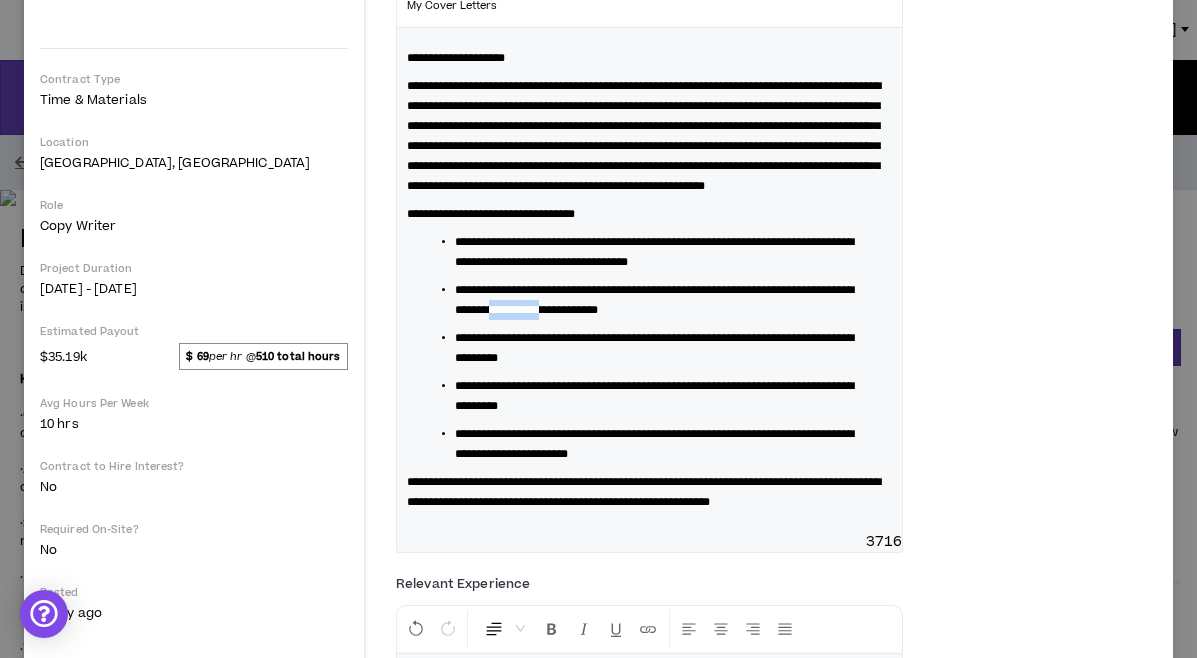 drag, startPoint x: 665, startPoint y: 349, endPoint x: 613, endPoint y: 348, distance: 52.009613 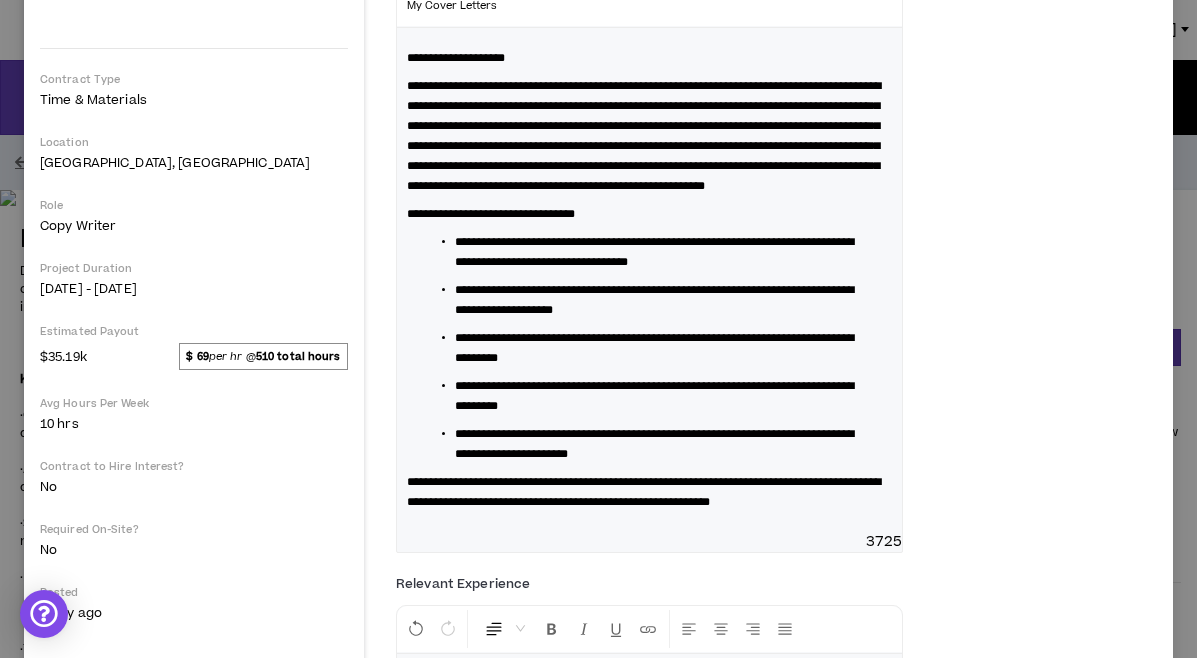 click on "**********" at bounding box center [644, 136] 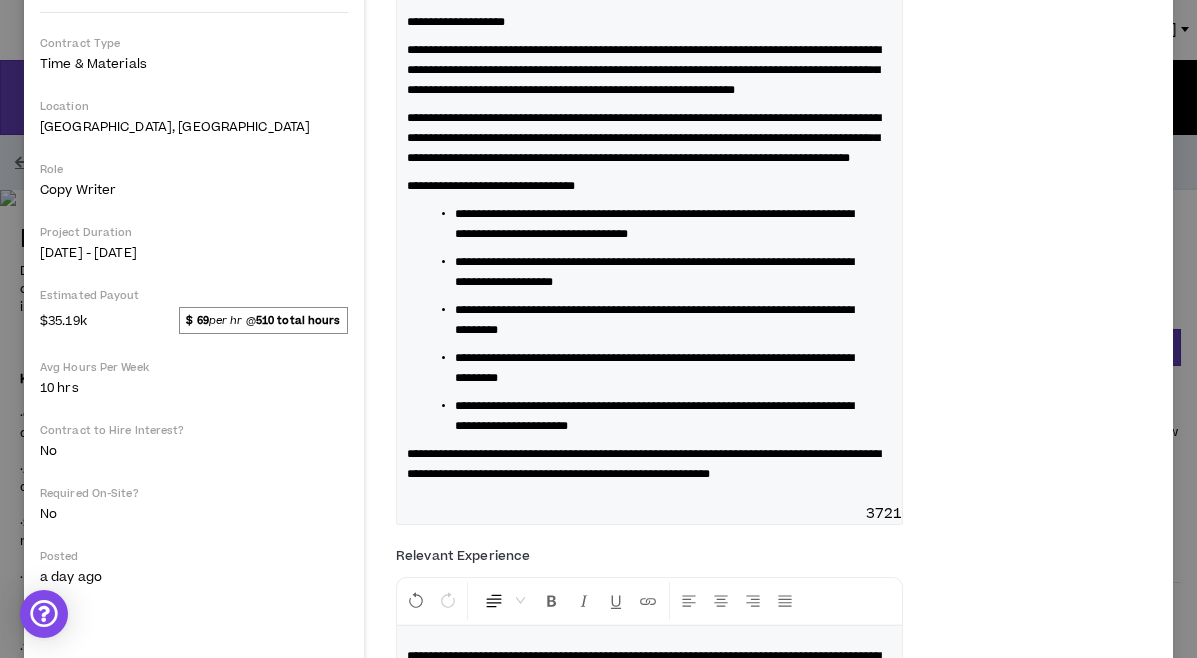 scroll, scrollTop: 376, scrollLeft: 0, axis: vertical 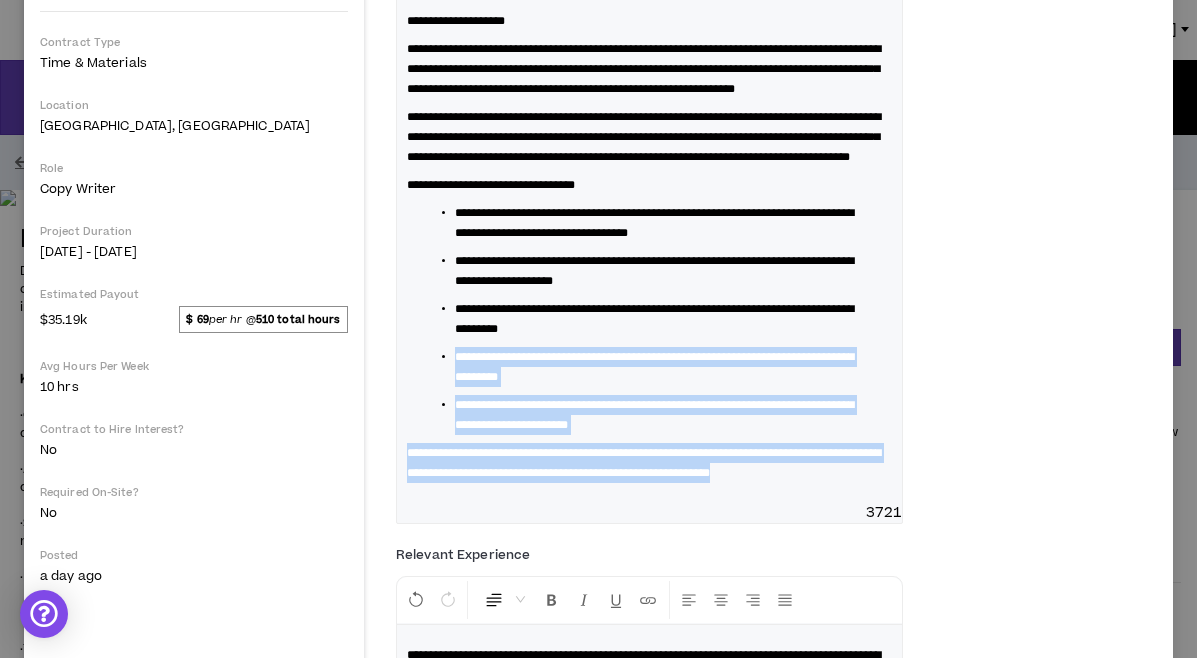 drag, startPoint x: 499, startPoint y: 546, endPoint x: 454, endPoint y: 388, distance: 164.2833 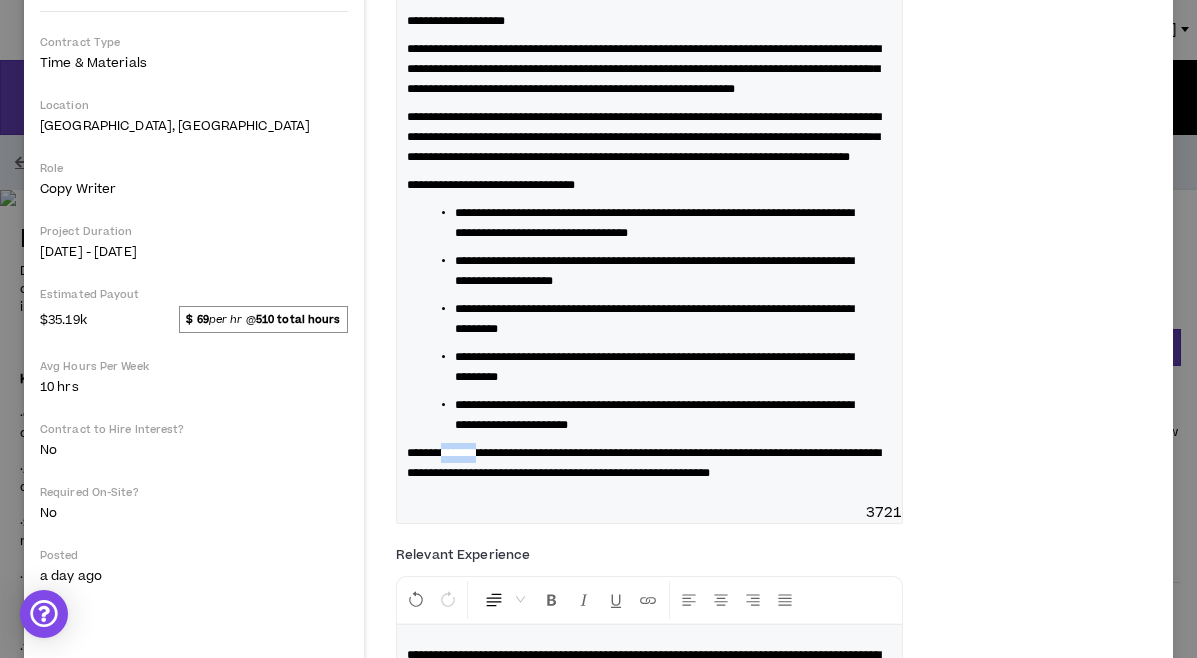 drag, startPoint x: 498, startPoint y: 485, endPoint x: 444, endPoint y: 484, distance: 54.00926 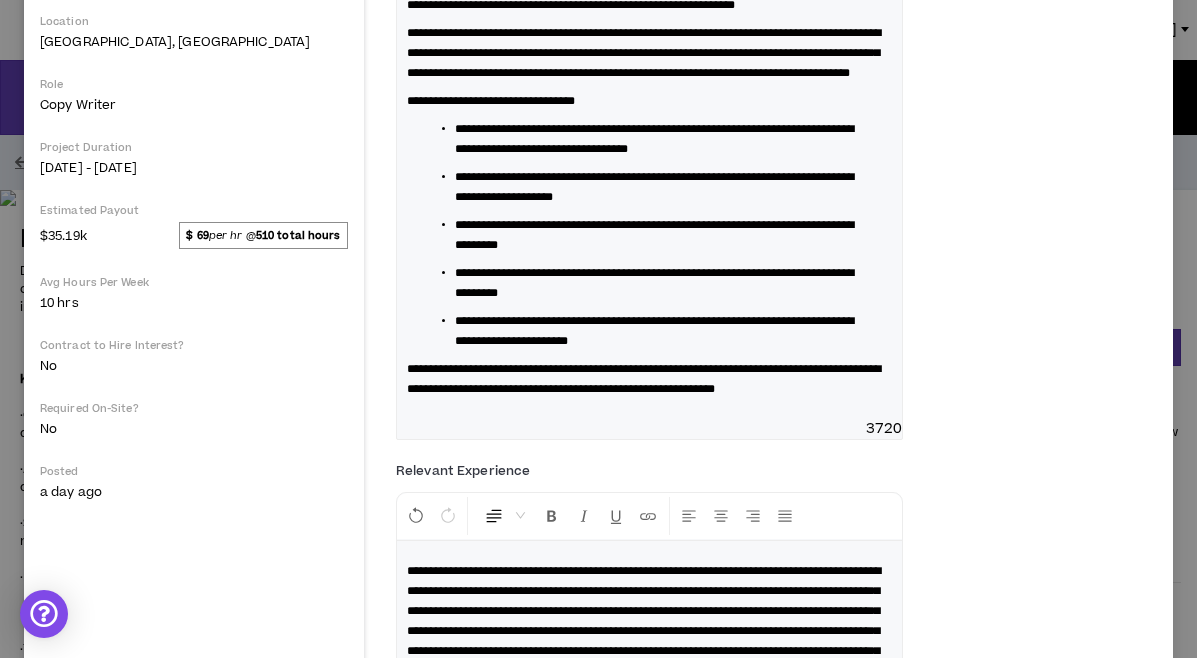 scroll, scrollTop: 0, scrollLeft: 0, axis: both 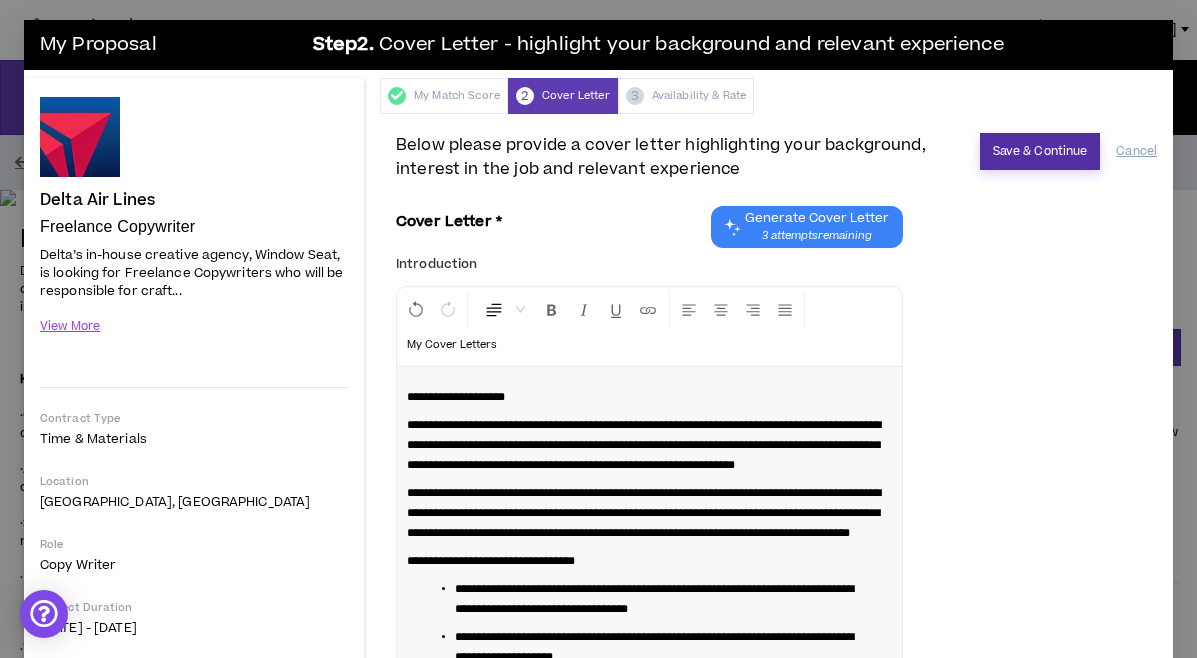 click on "Save & Continue" at bounding box center (1040, 151) 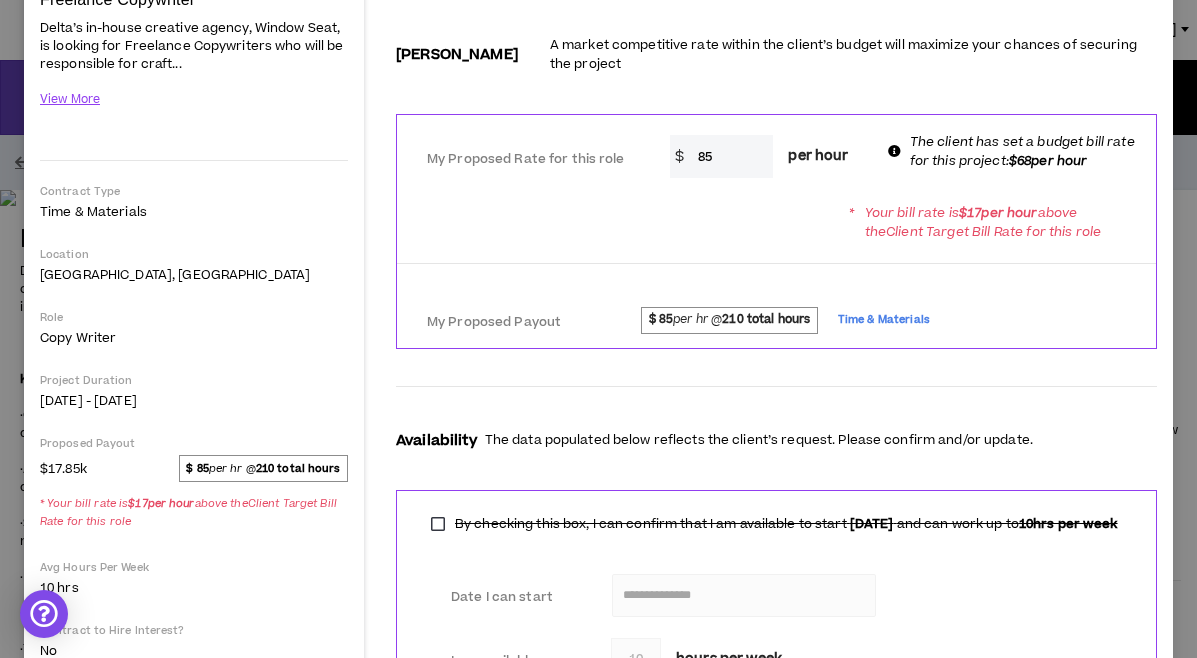 scroll, scrollTop: 226, scrollLeft: 0, axis: vertical 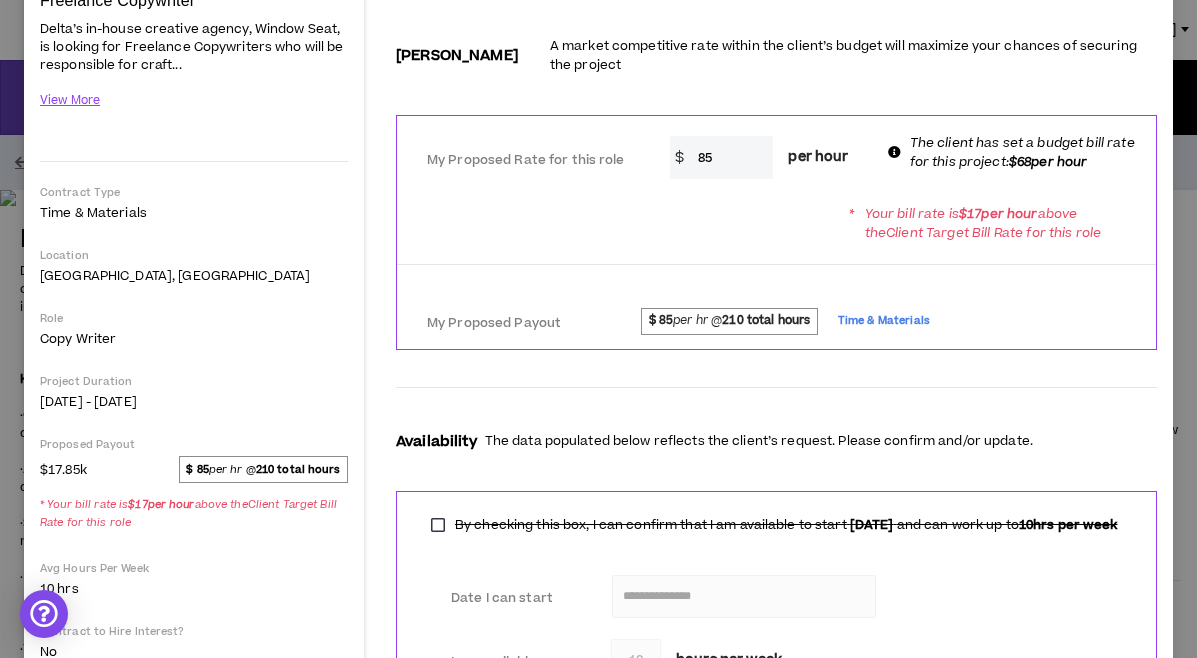 drag, startPoint x: 730, startPoint y: 137, endPoint x: 605, endPoint y: 136, distance: 125.004 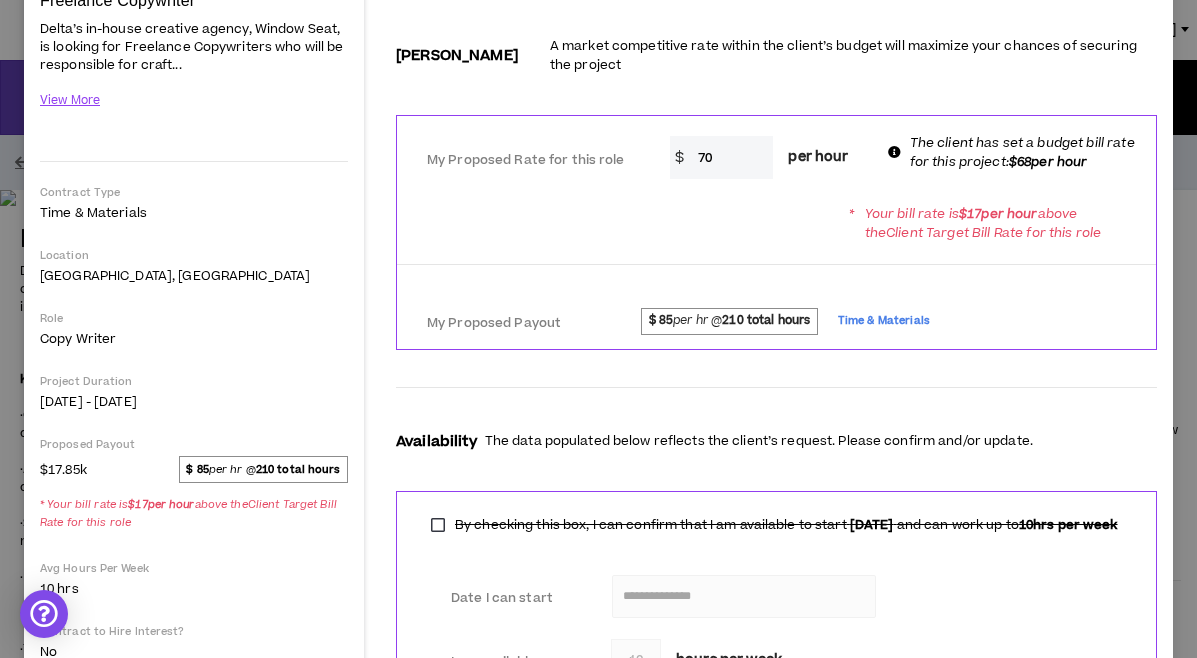 type on "70" 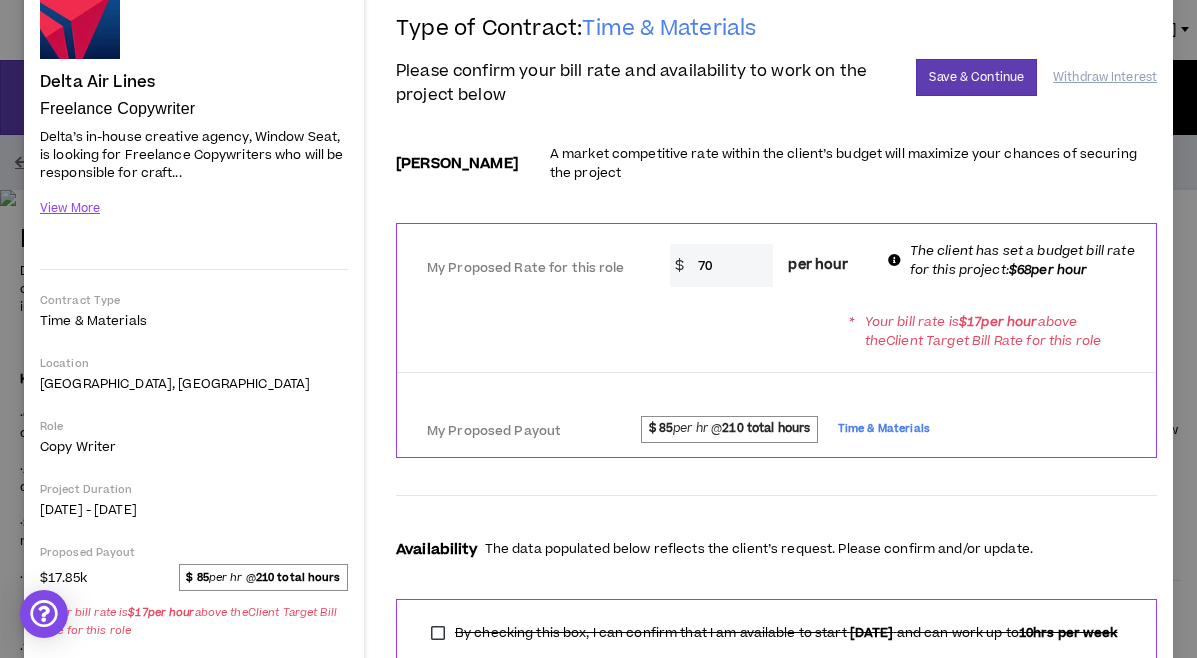 scroll, scrollTop: 0, scrollLeft: 0, axis: both 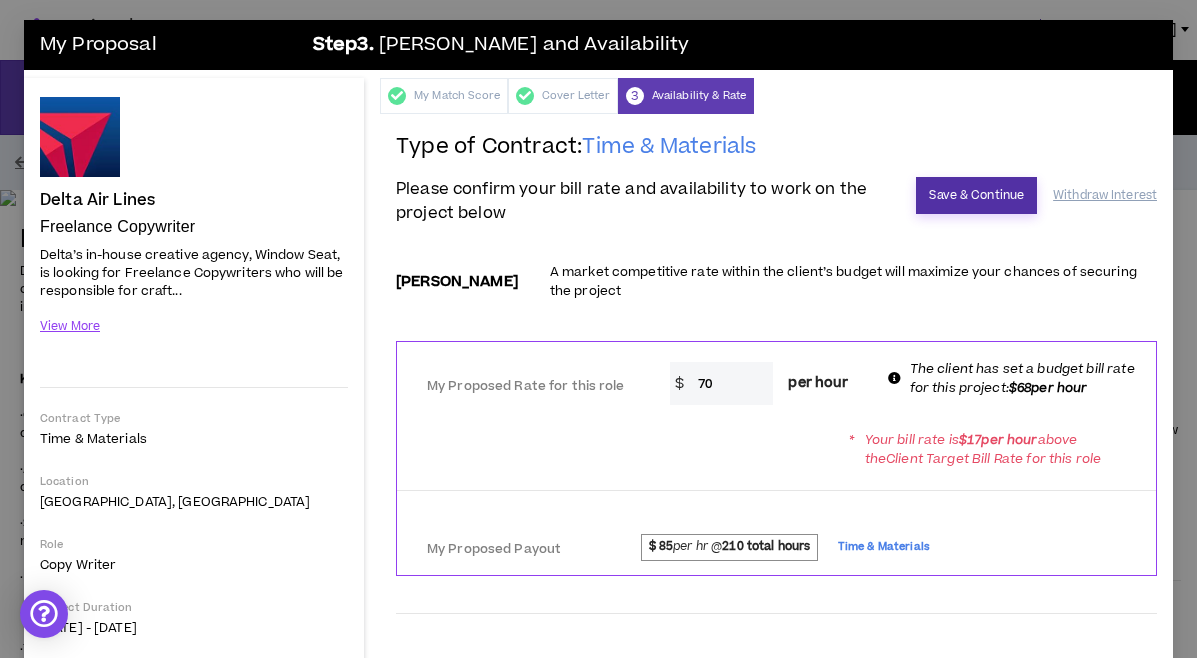 click on "Save & Continue" at bounding box center [976, 195] 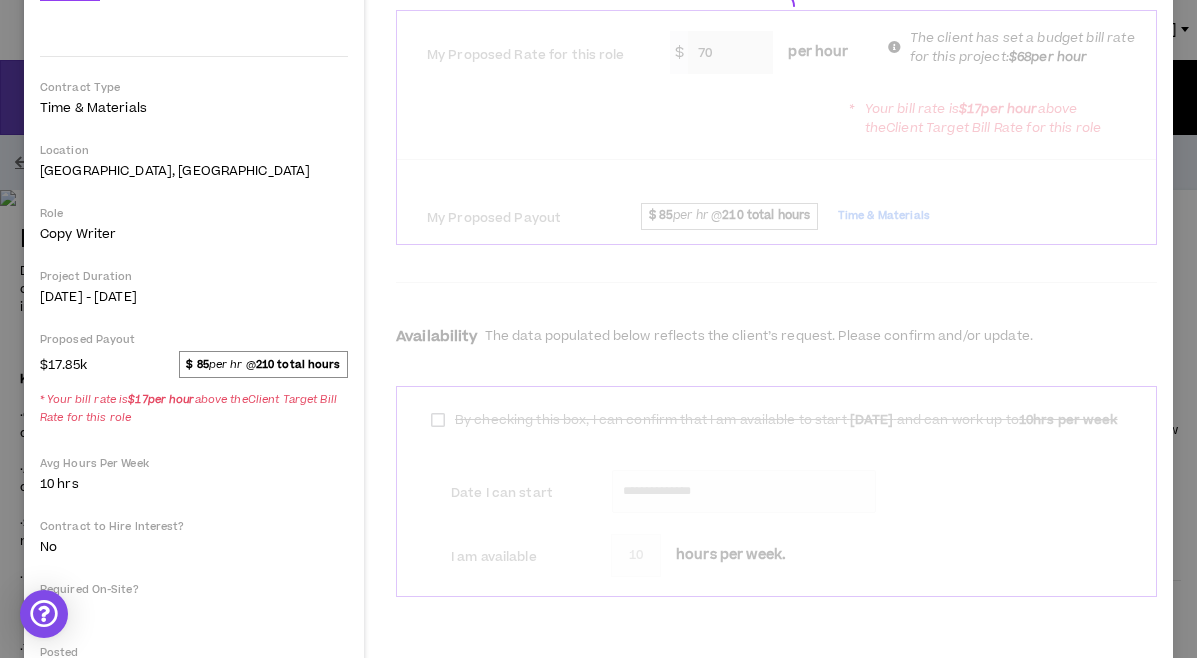 scroll, scrollTop: 344, scrollLeft: 0, axis: vertical 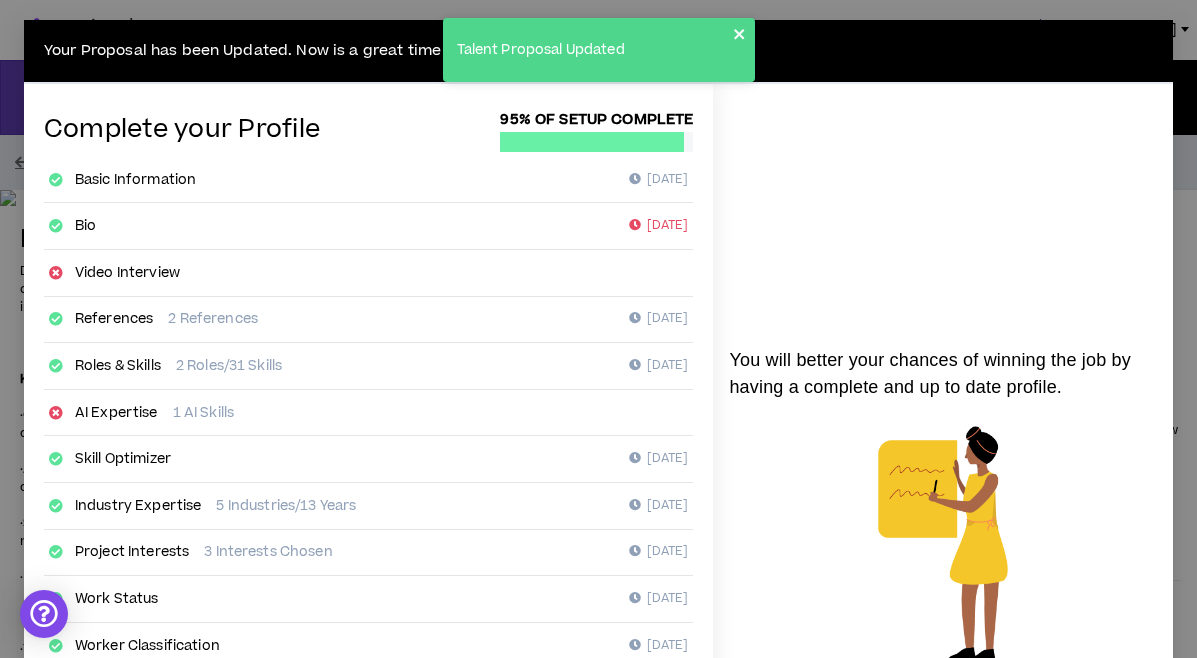 click 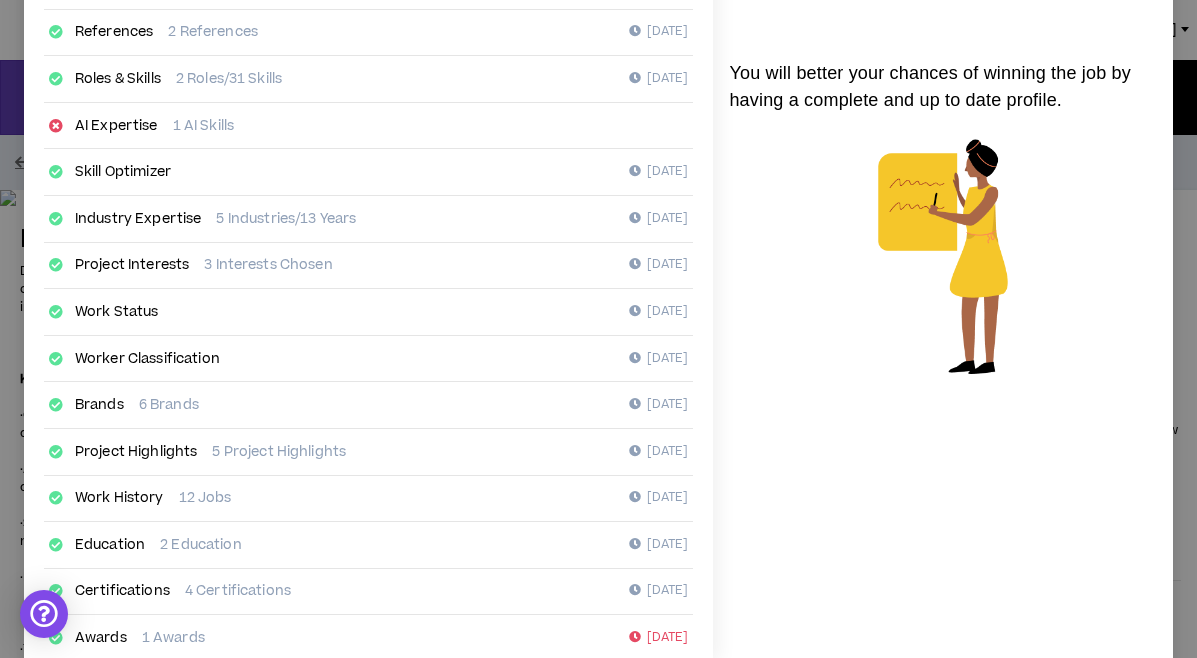 scroll, scrollTop: 394, scrollLeft: 0, axis: vertical 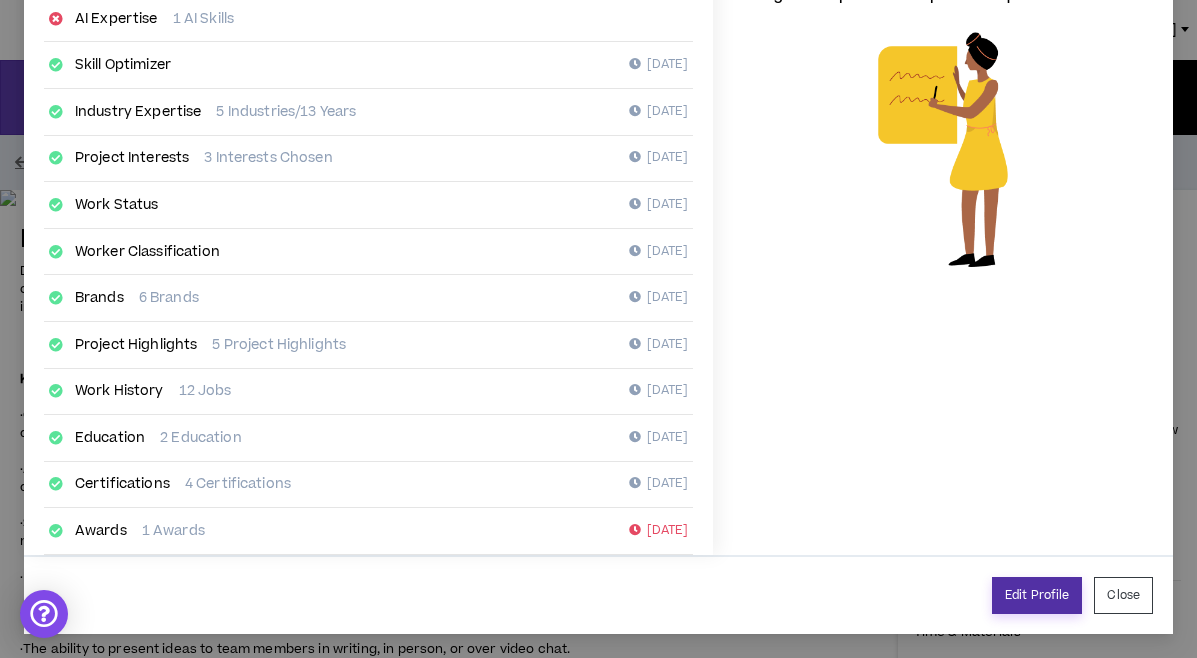 click on "Edit Profile" at bounding box center [1037, 595] 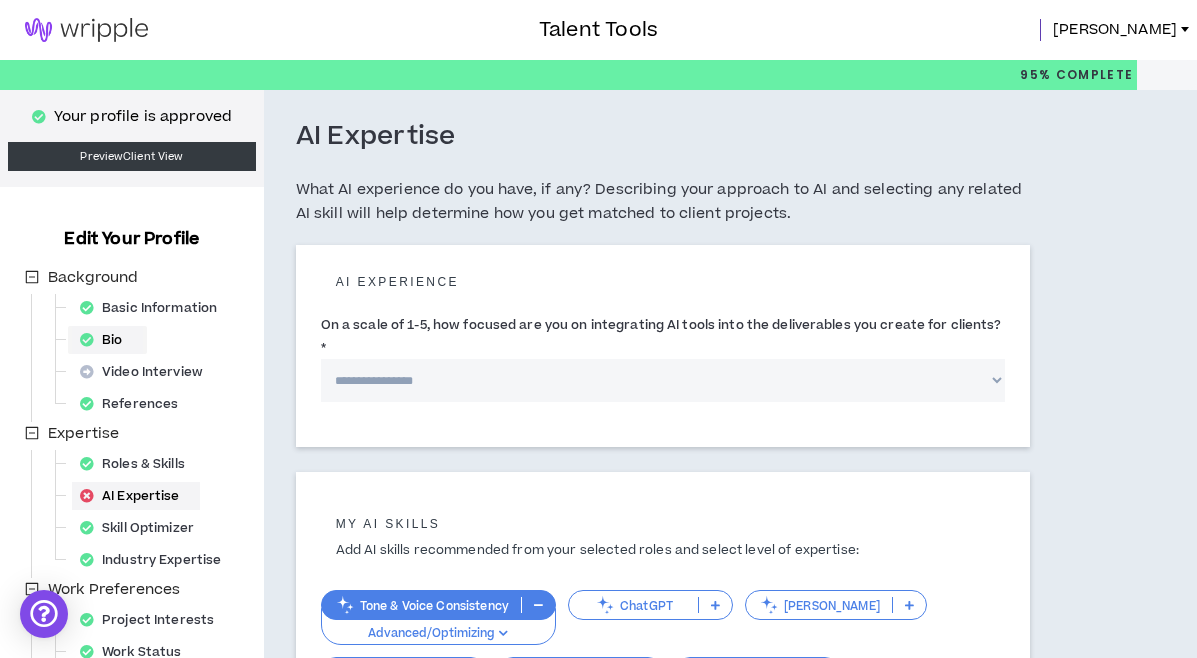 click on "Bio" at bounding box center [107, 340] 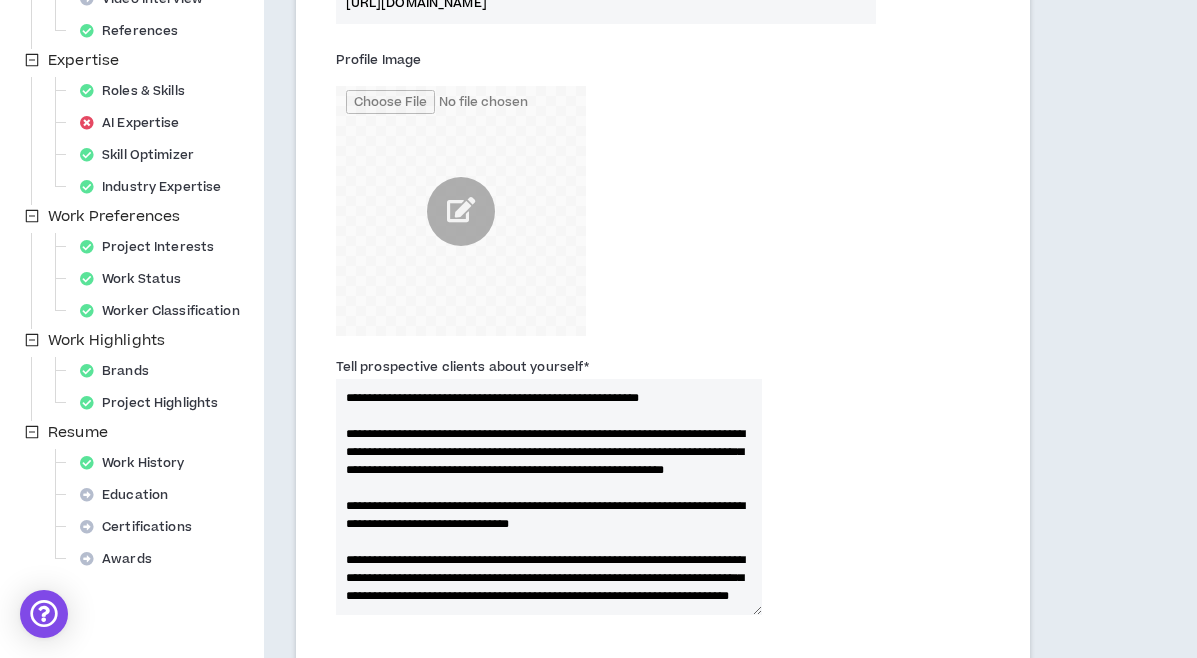 scroll, scrollTop: 374, scrollLeft: 0, axis: vertical 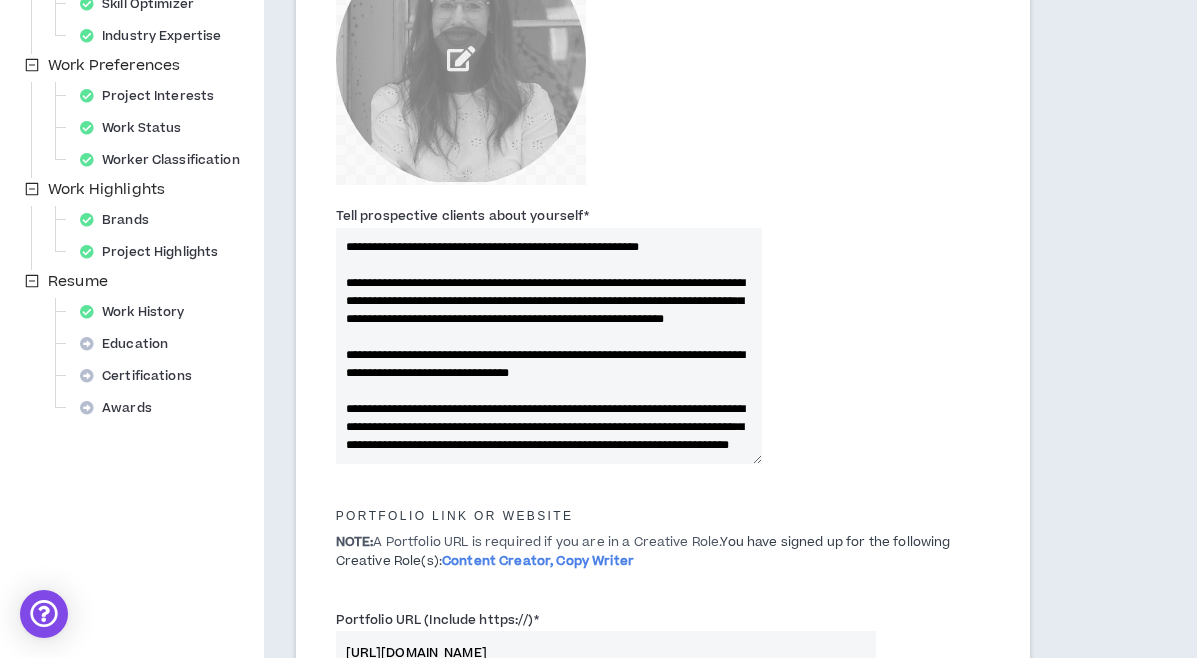drag, startPoint x: 448, startPoint y: 449, endPoint x: 308, endPoint y: 186, distance: 297.94128 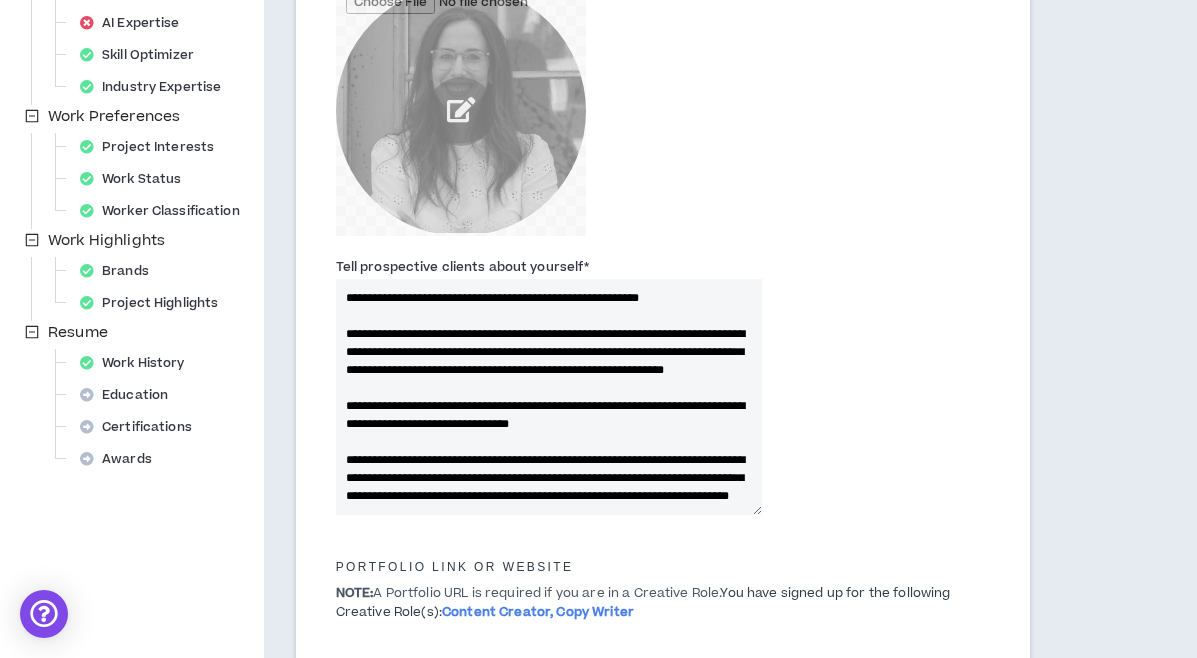 scroll, scrollTop: 487, scrollLeft: 0, axis: vertical 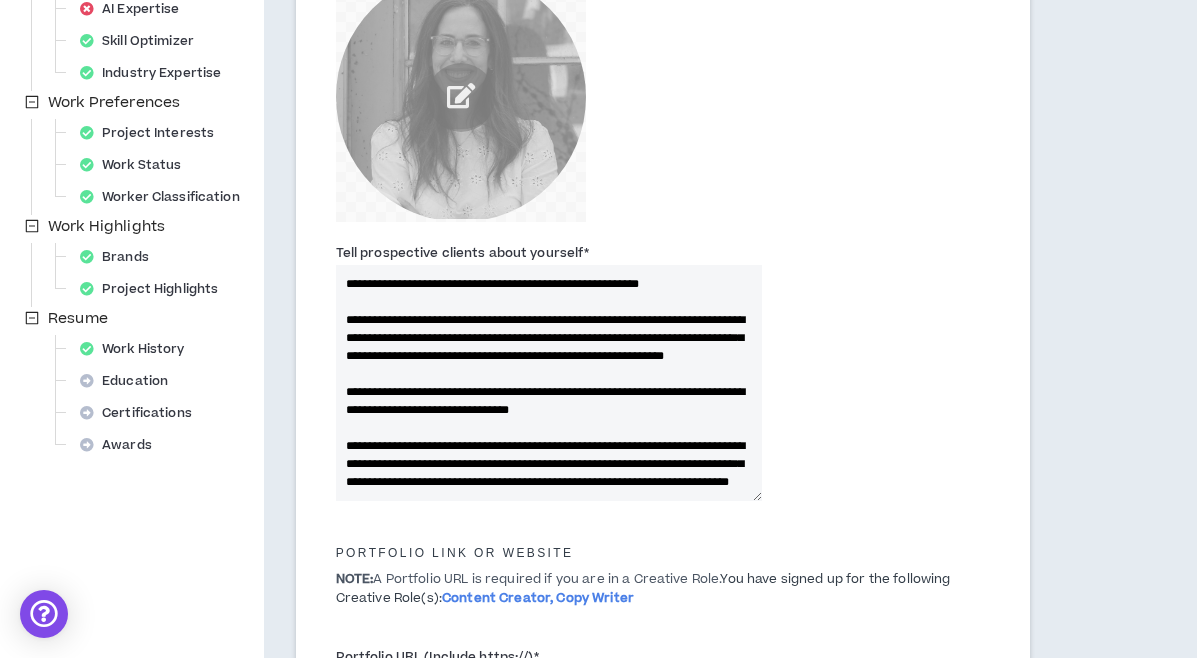 click on "**********" at bounding box center (549, 383) 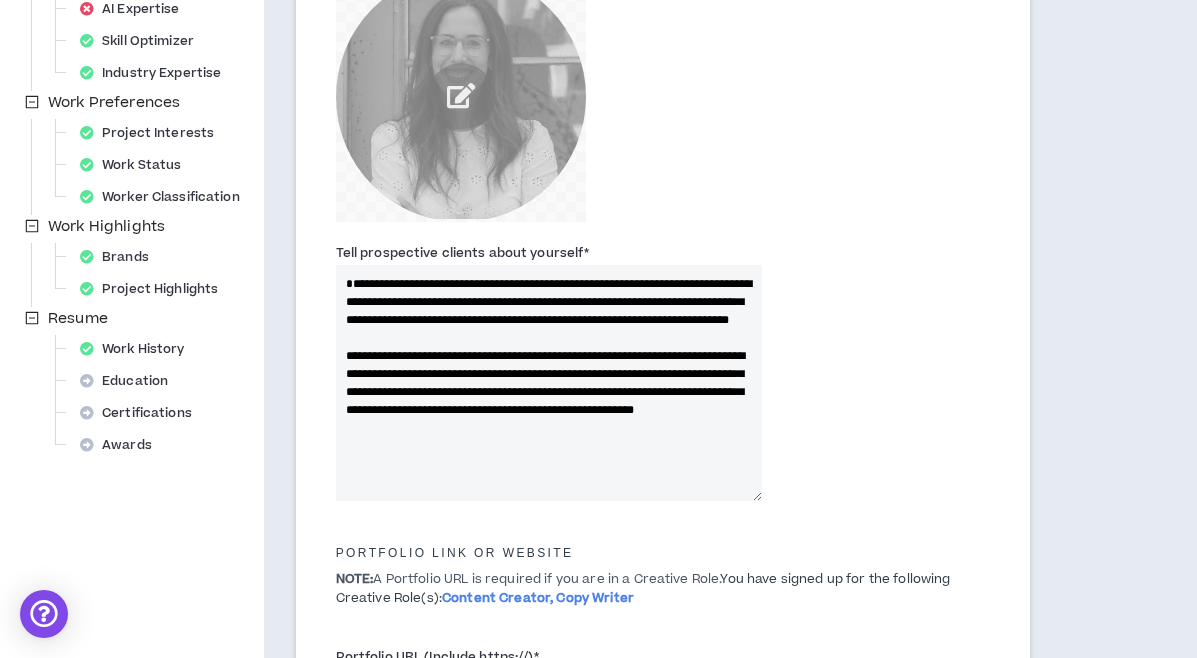 drag, startPoint x: 450, startPoint y: 486, endPoint x: 187, endPoint y: 25, distance: 530.74475 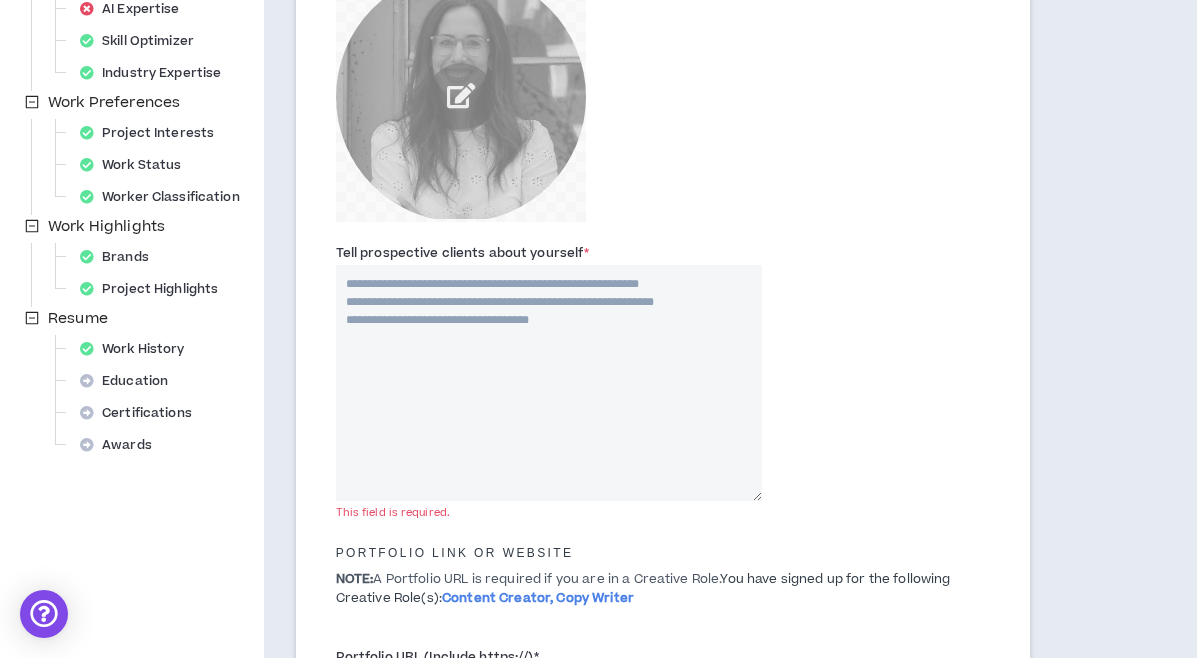 paste on "**********" 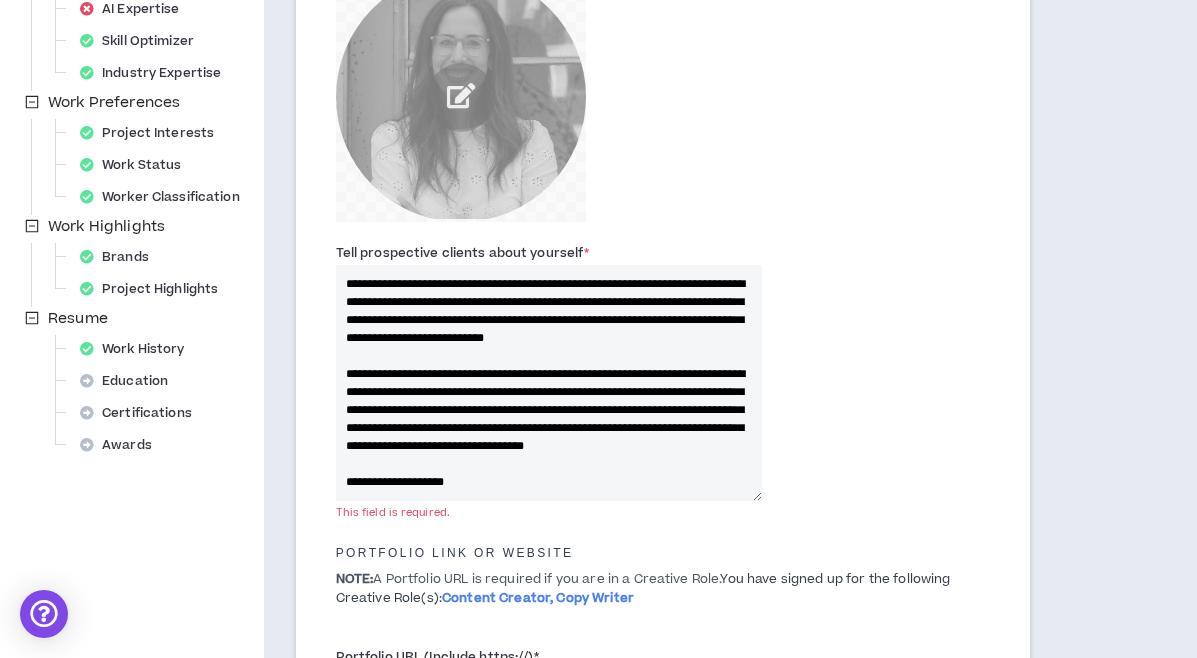 scroll, scrollTop: 296, scrollLeft: 0, axis: vertical 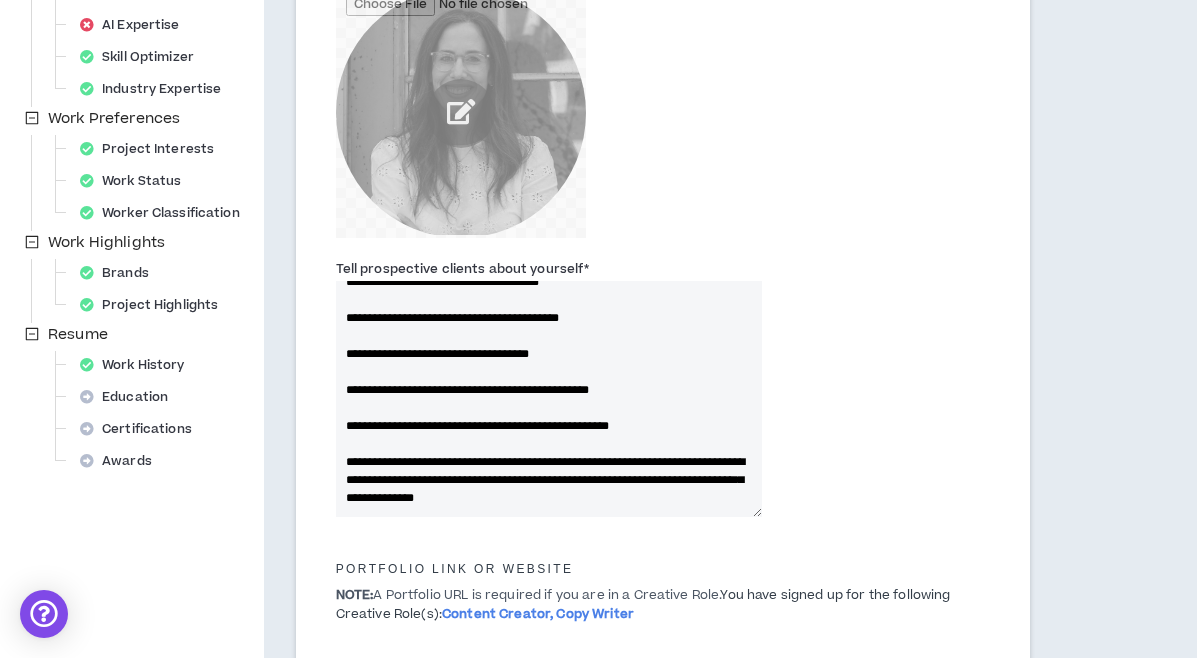 drag, startPoint x: 723, startPoint y: 432, endPoint x: 524, endPoint y: 366, distance: 209.65924 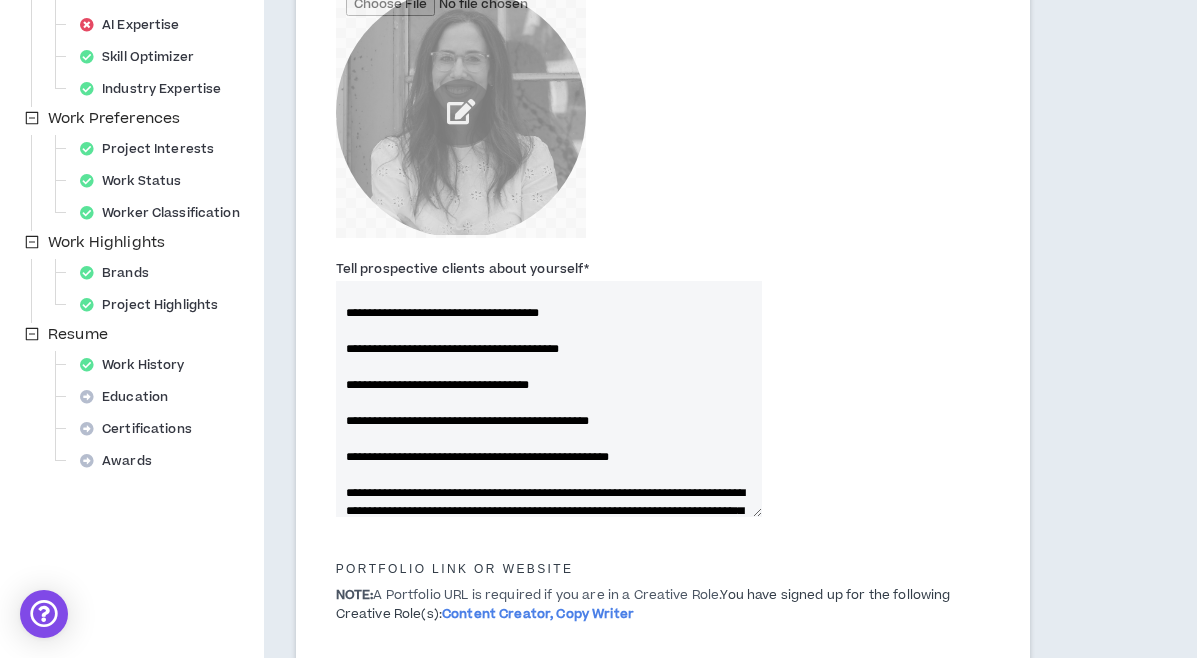 scroll, scrollTop: 218, scrollLeft: 0, axis: vertical 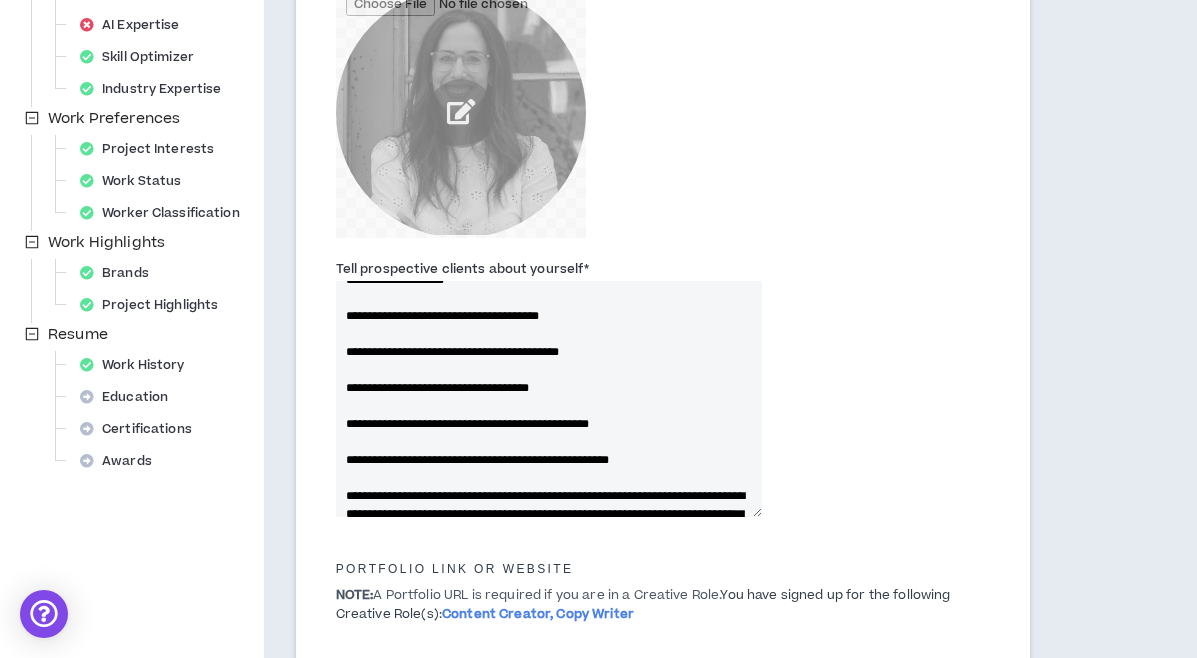 click on "Tell prospective clients about yourself  *" at bounding box center (549, 399) 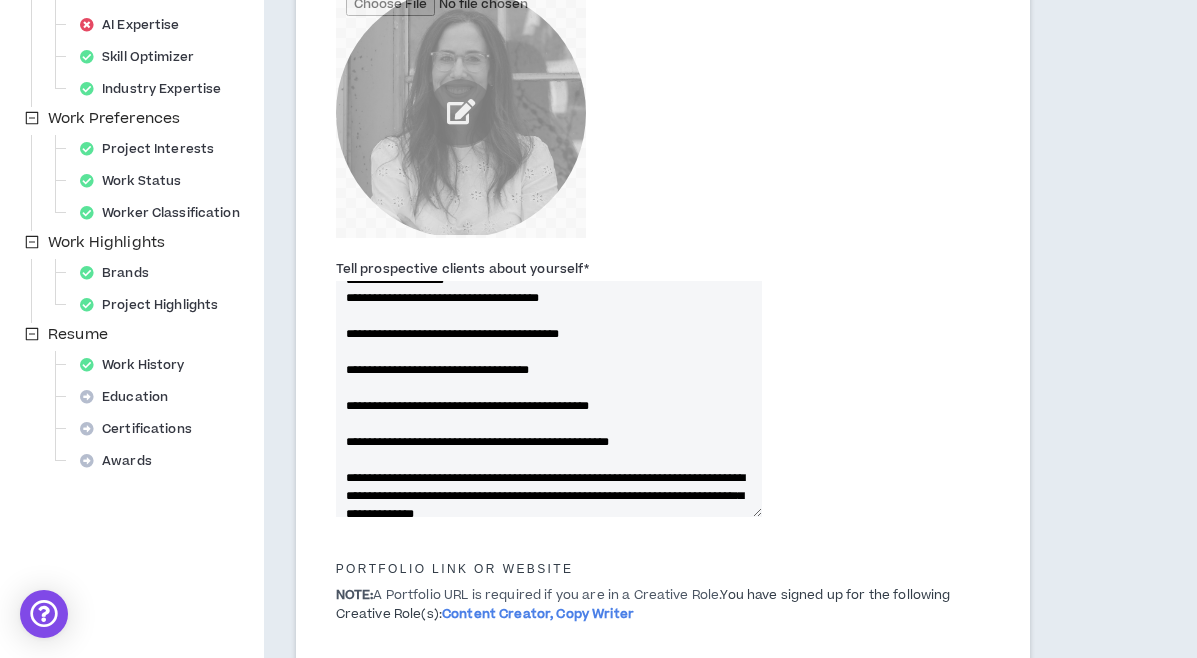 click on "Tell prospective clients about yourself  *" at bounding box center (549, 399) 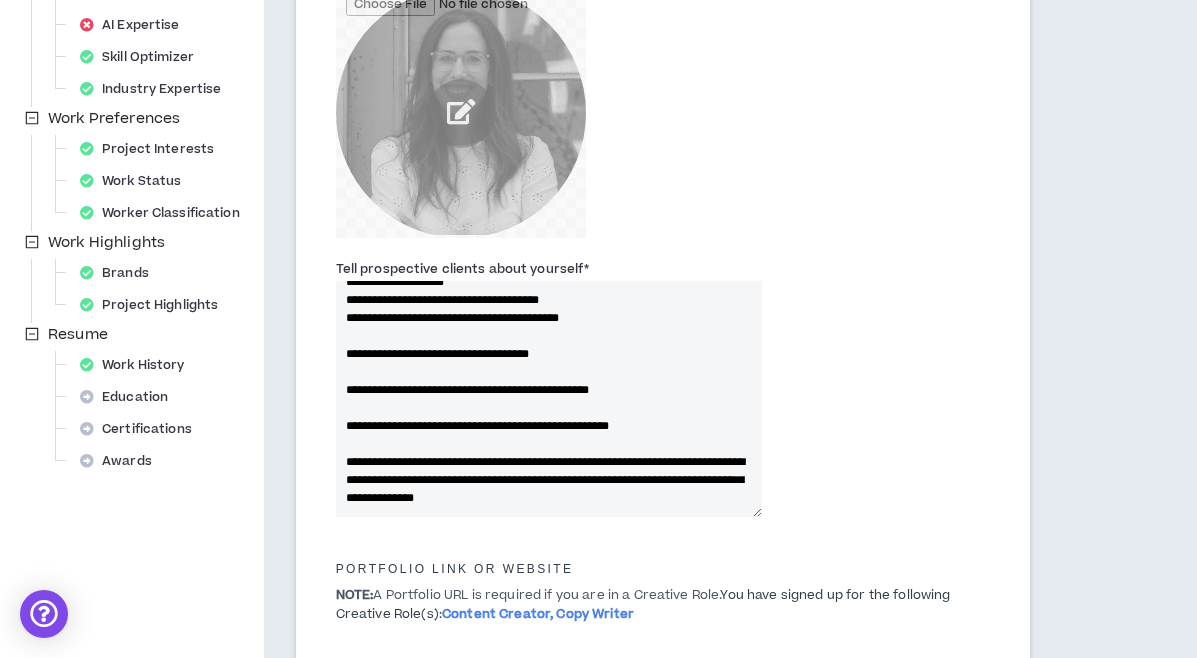 click on "Tell prospective clients about yourself  *" at bounding box center [549, 399] 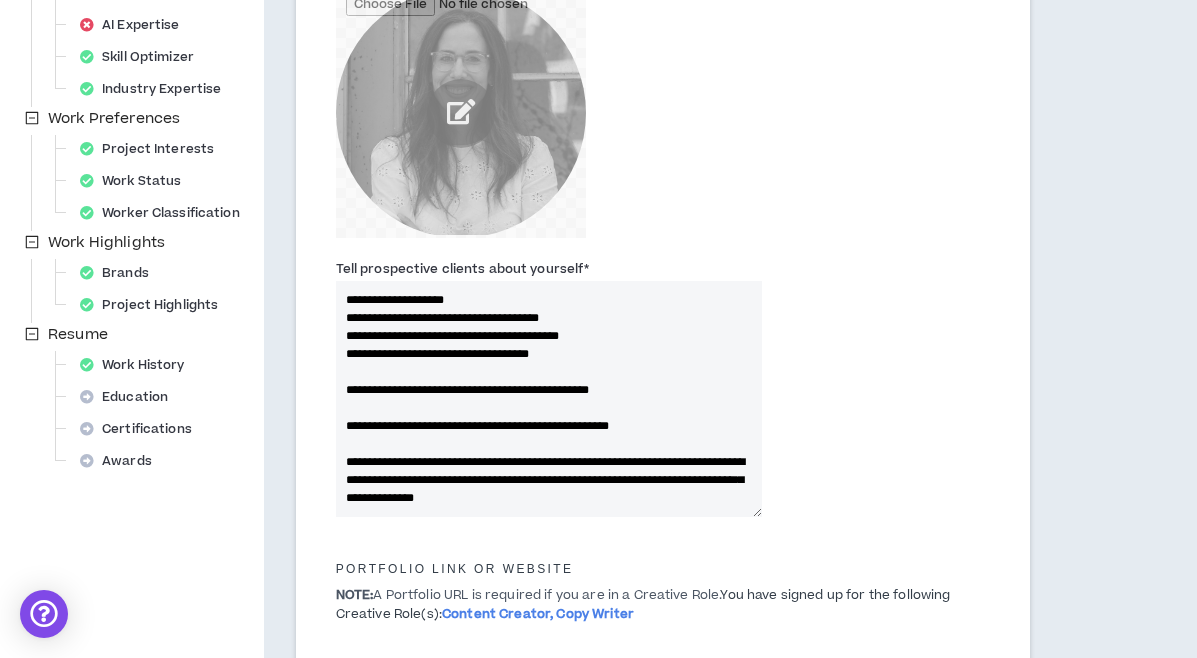 click on "Tell prospective clients about yourself  *" at bounding box center [549, 399] 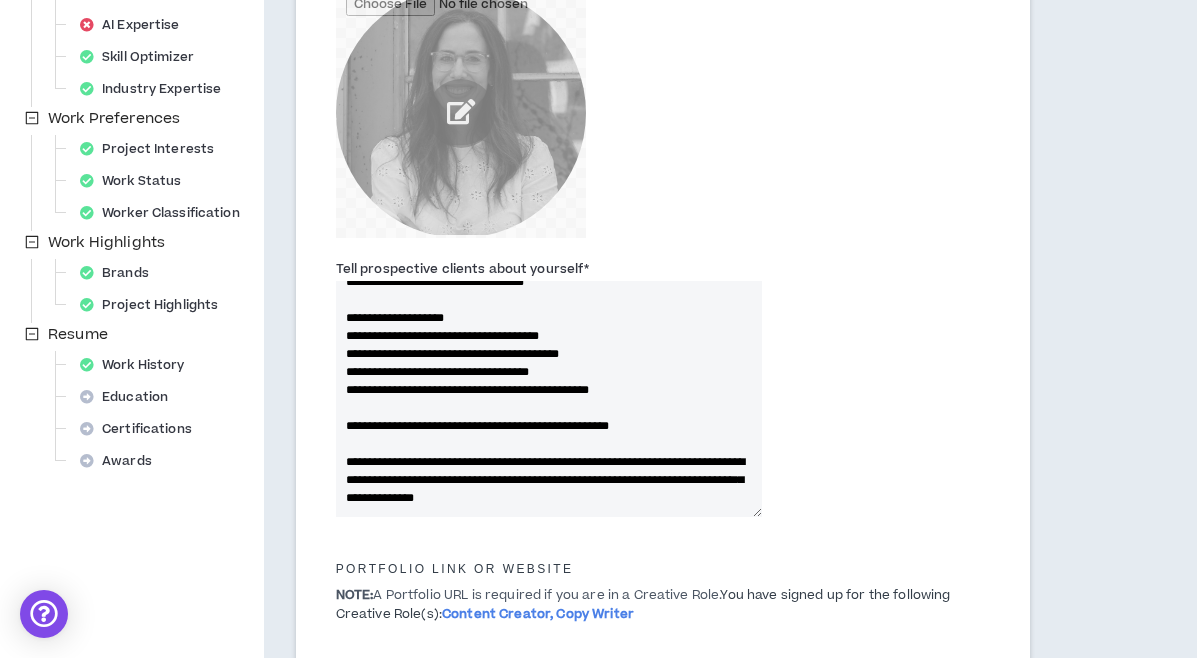 click on "Tell prospective clients about yourself  *" at bounding box center (549, 399) 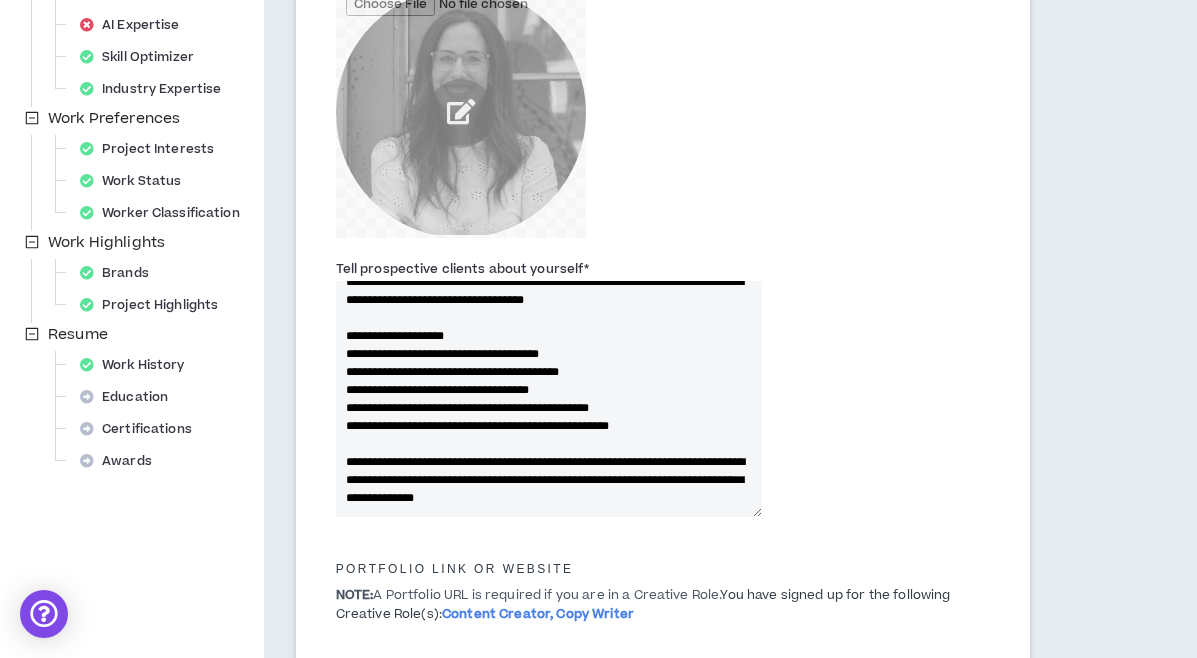scroll, scrollTop: 216, scrollLeft: 0, axis: vertical 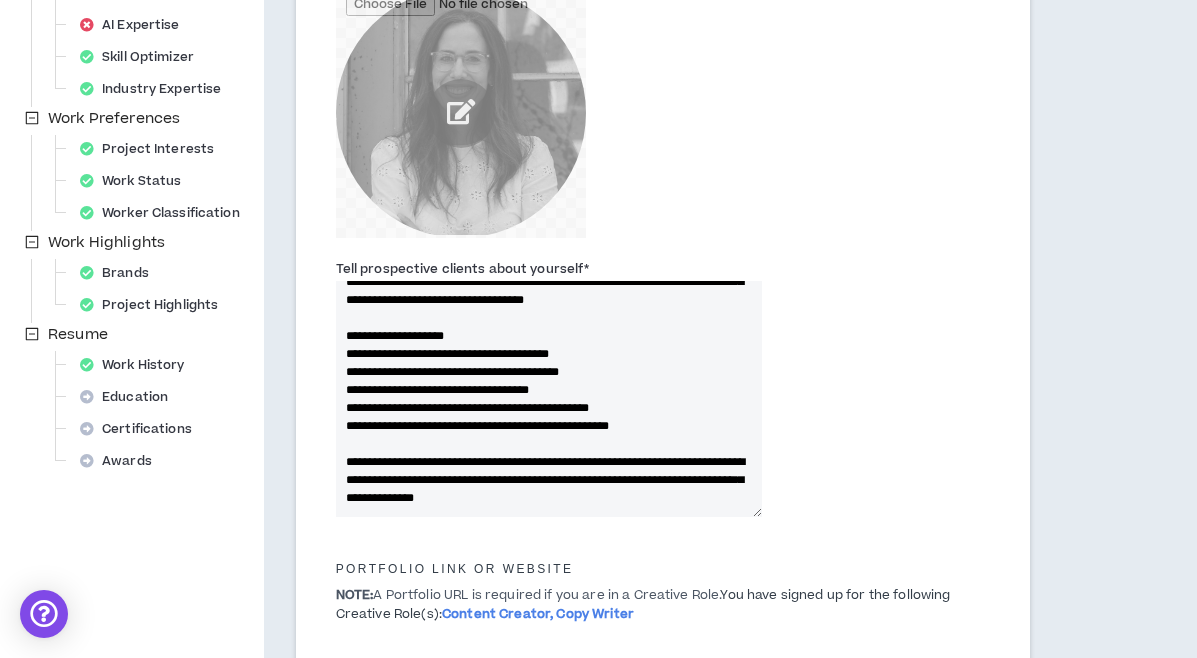 click on "Tell prospective clients about yourself  *" at bounding box center [549, 399] 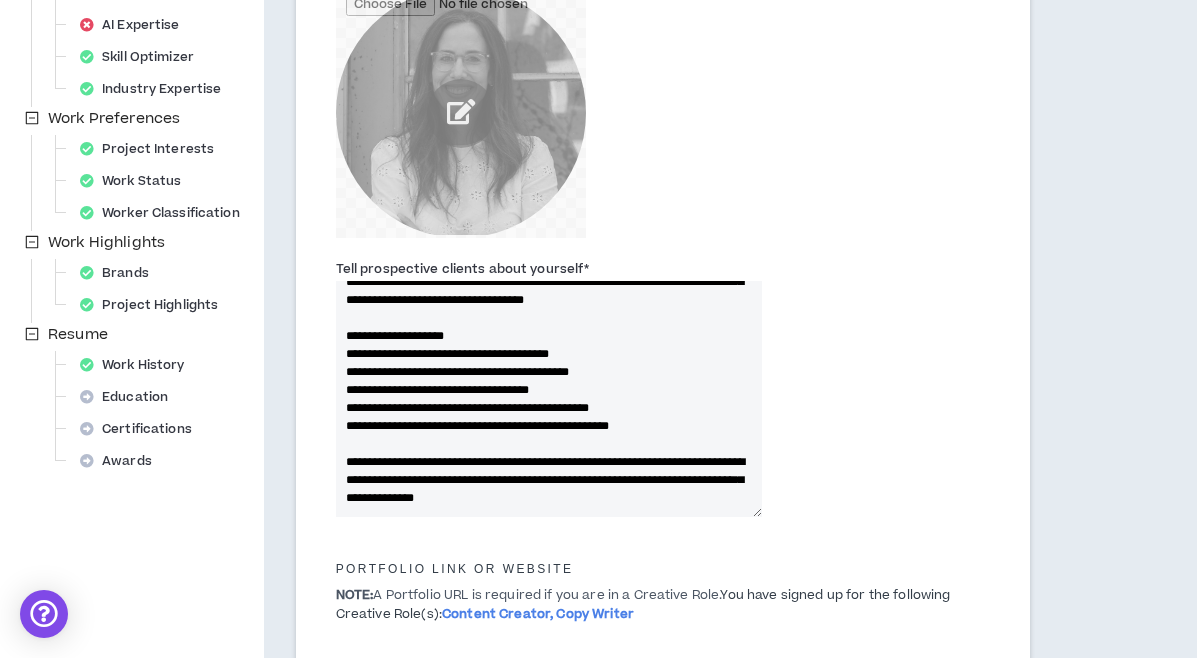click on "Tell prospective clients about yourself  *" at bounding box center [549, 399] 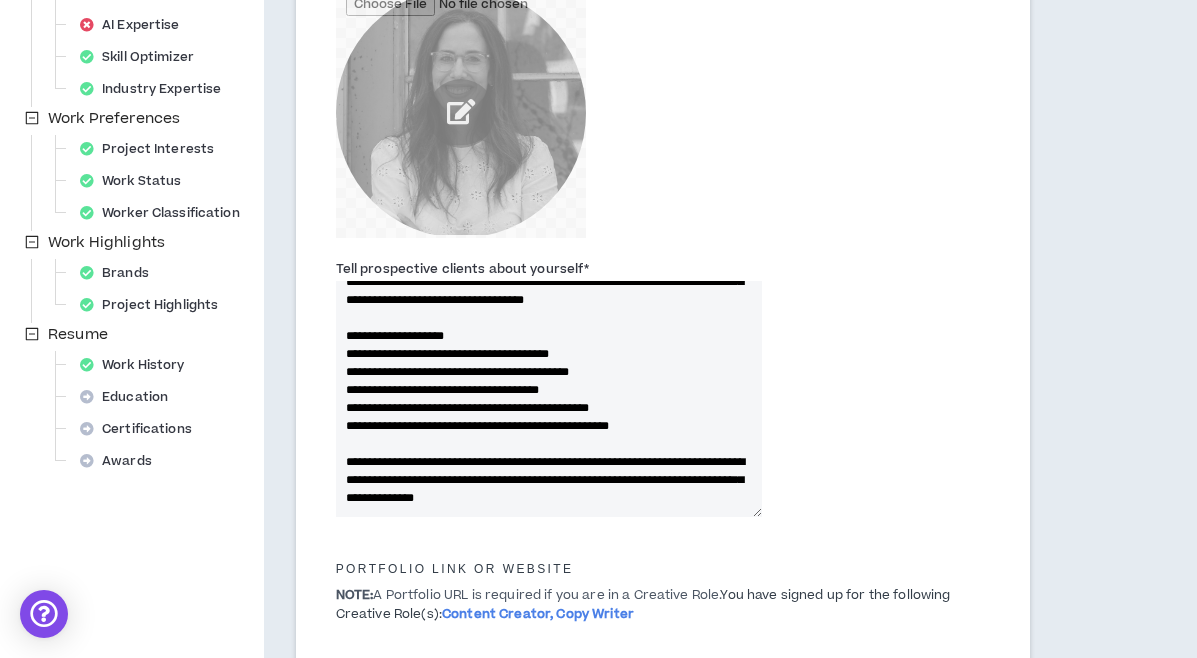 click on "Tell prospective clients about yourself  *" at bounding box center (549, 399) 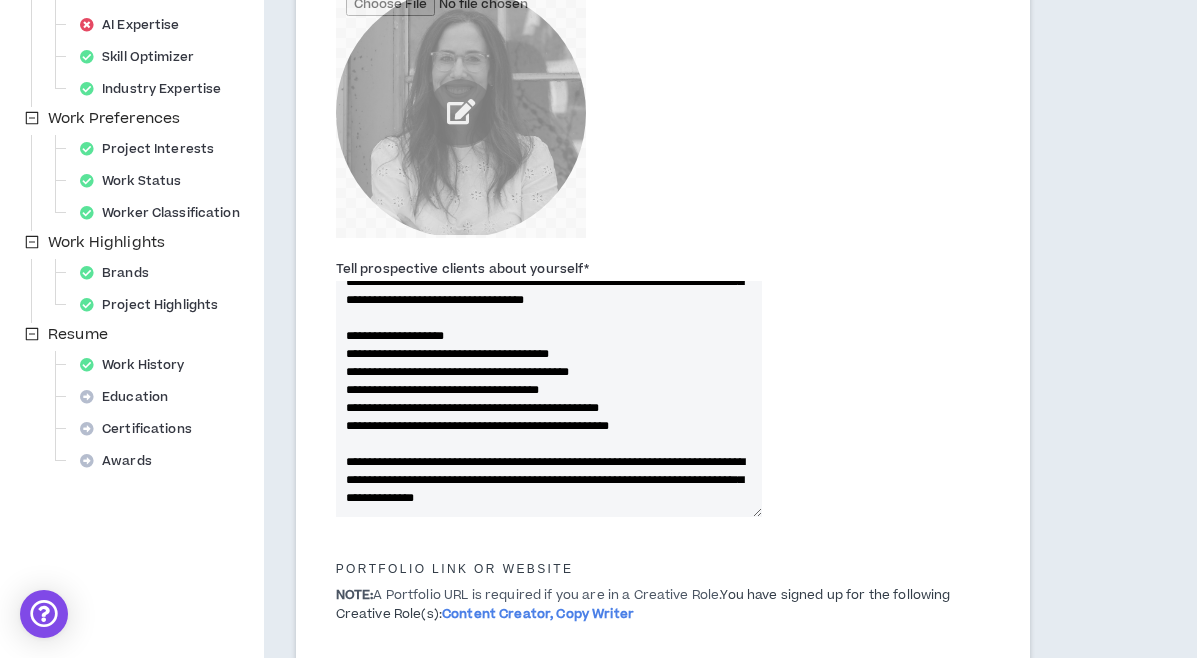 click on "Tell prospective clients about yourself  *" at bounding box center (549, 399) 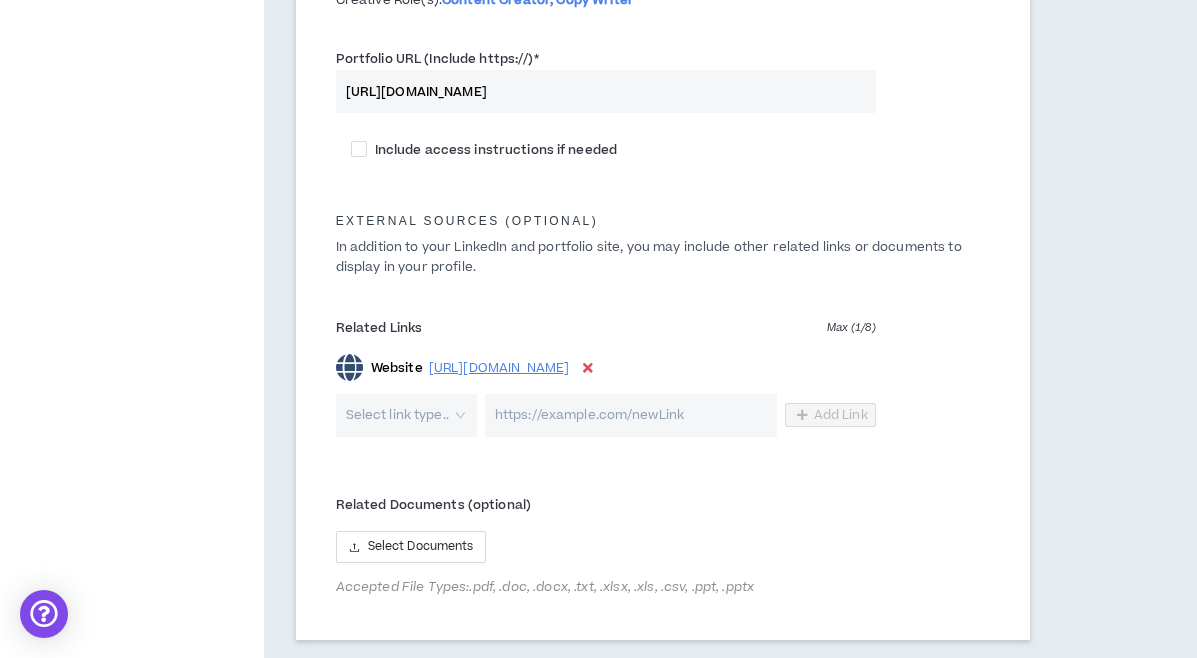 scroll, scrollTop: 1221, scrollLeft: 0, axis: vertical 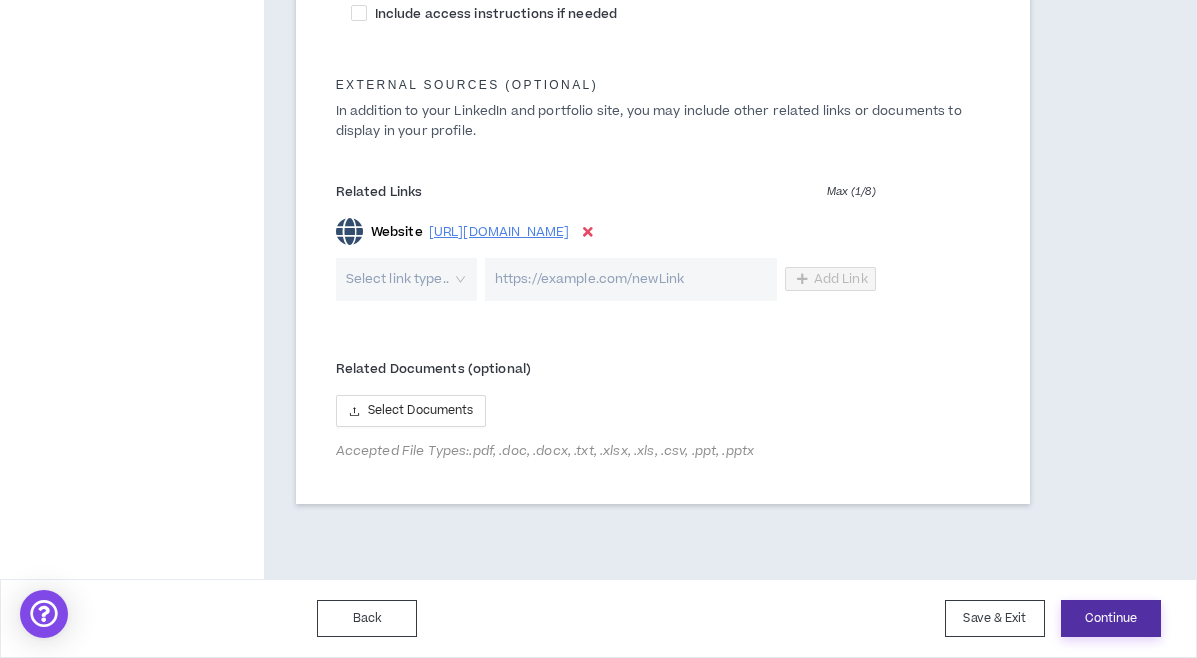 type on "**********" 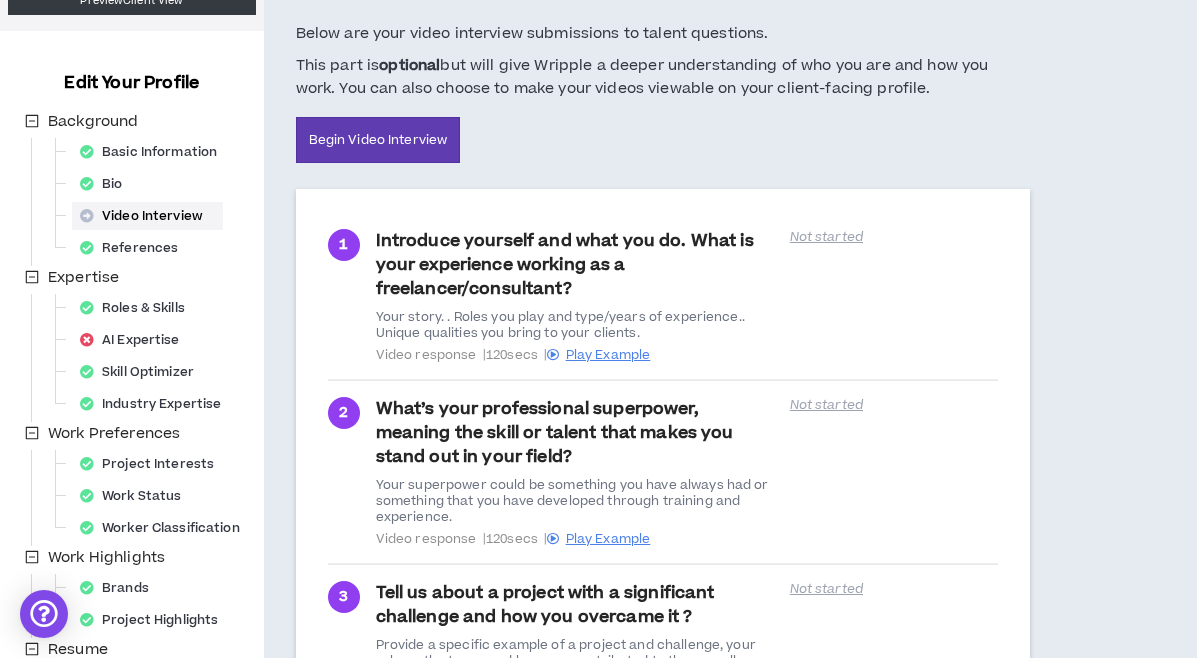 scroll, scrollTop: 374, scrollLeft: 0, axis: vertical 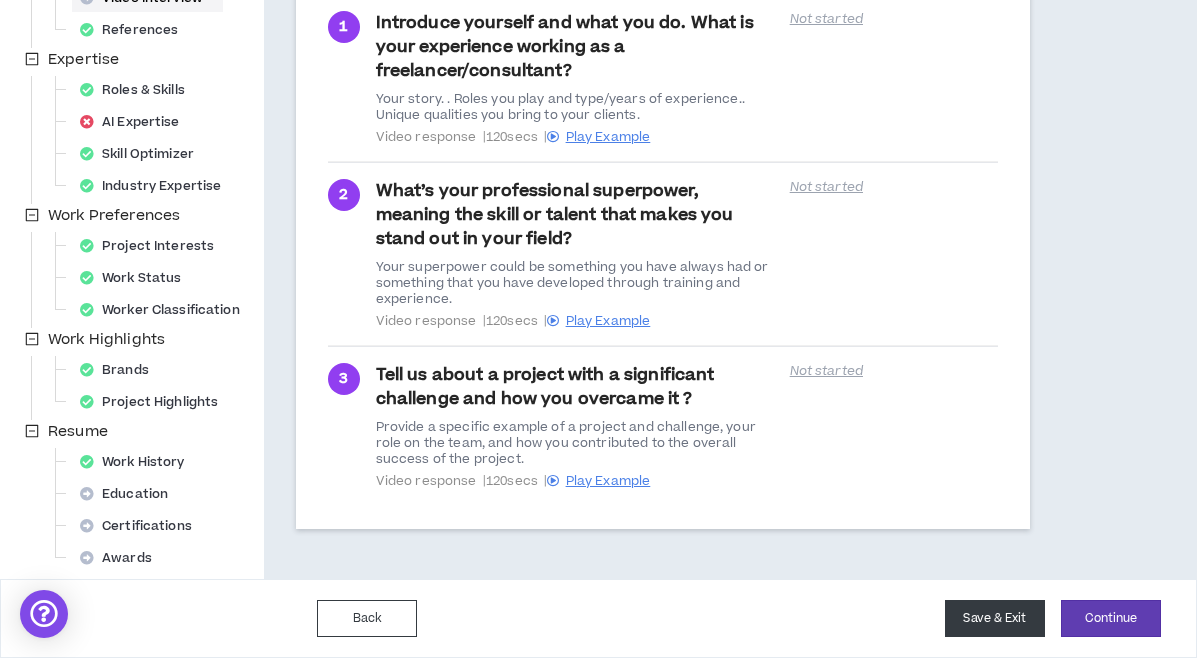 click on "Save & Exit" at bounding box center [995, 618] 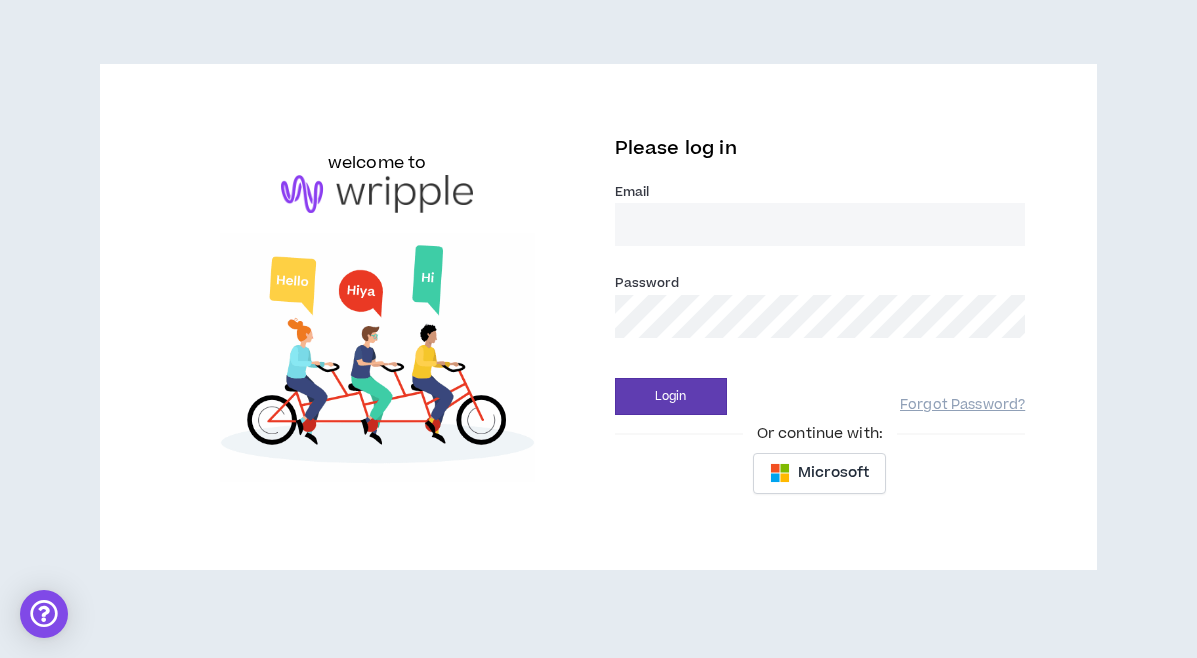scroll, scrollTop: 0, scrollLeft: 0, axis: both 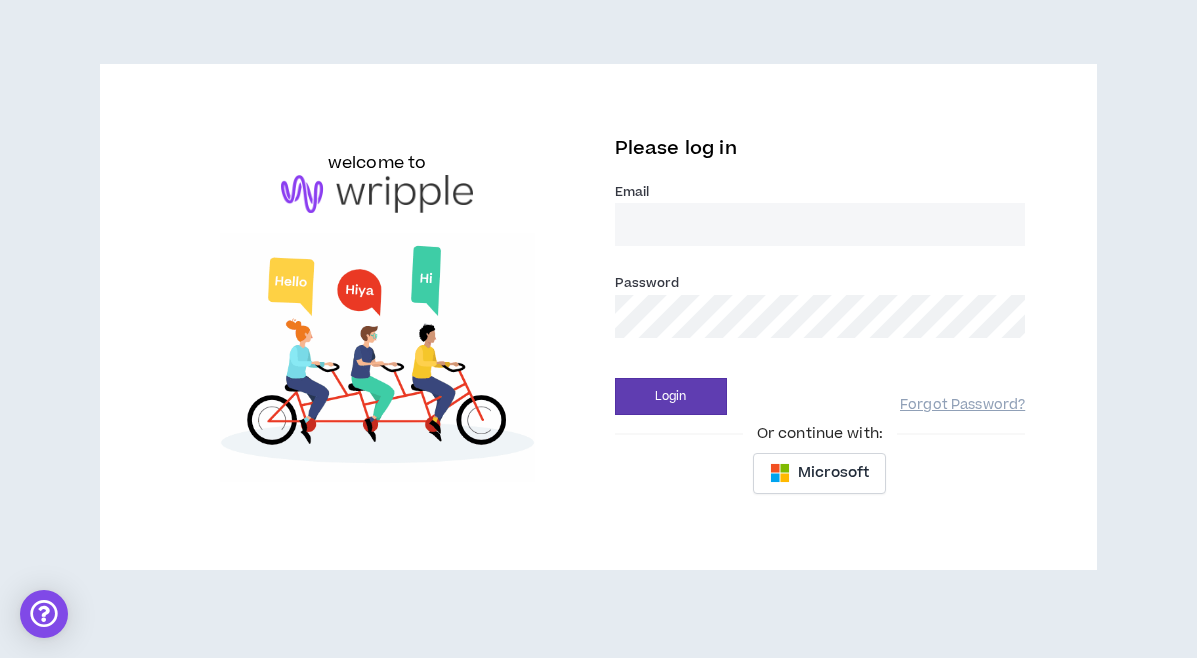 click on "Email  *" at bounding box center (820, 224) 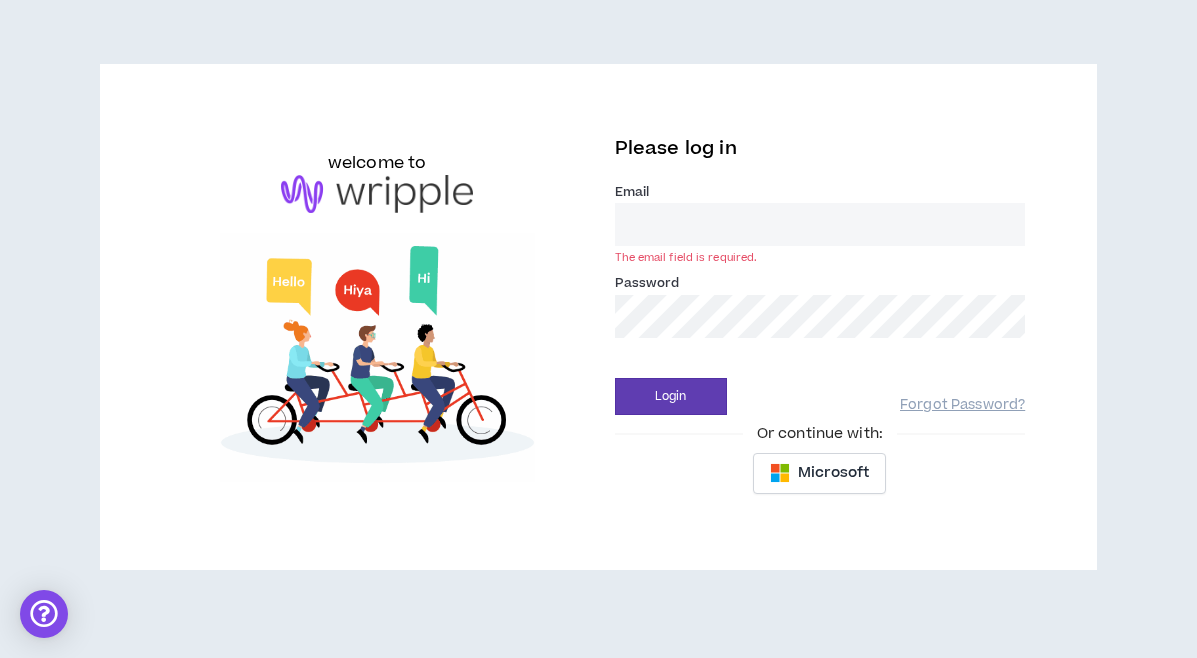 type on "[EMAIL_ADDRESS][DOMAIN_NAME]" 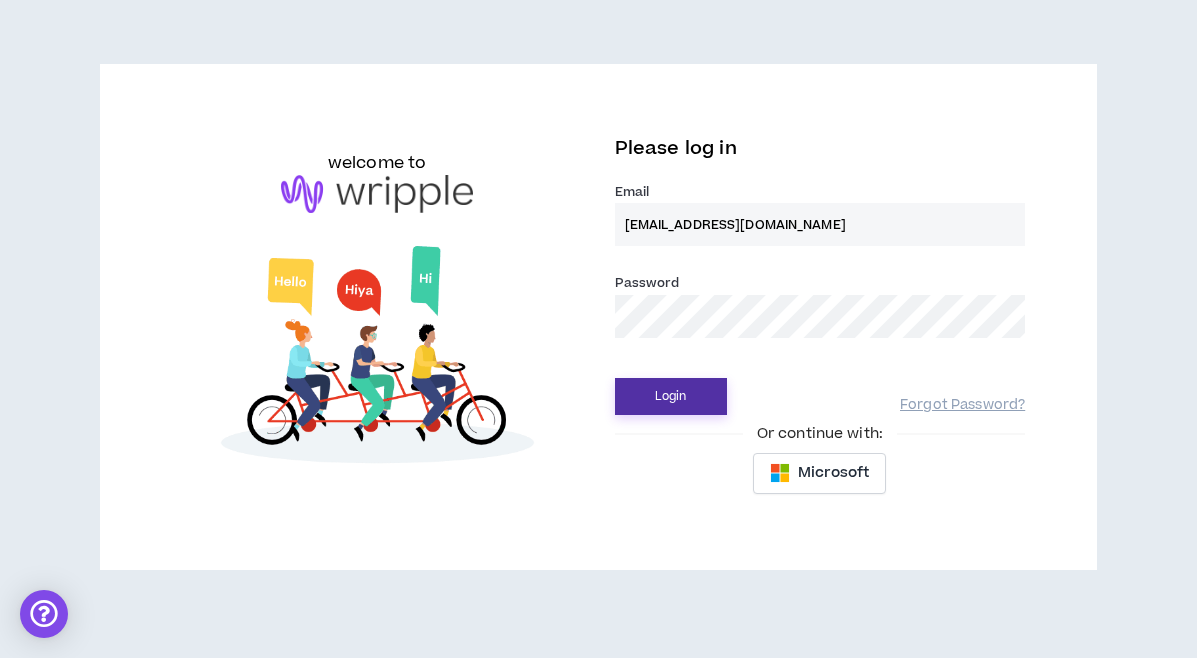 click on "Login" at bounding box center [671, 396] 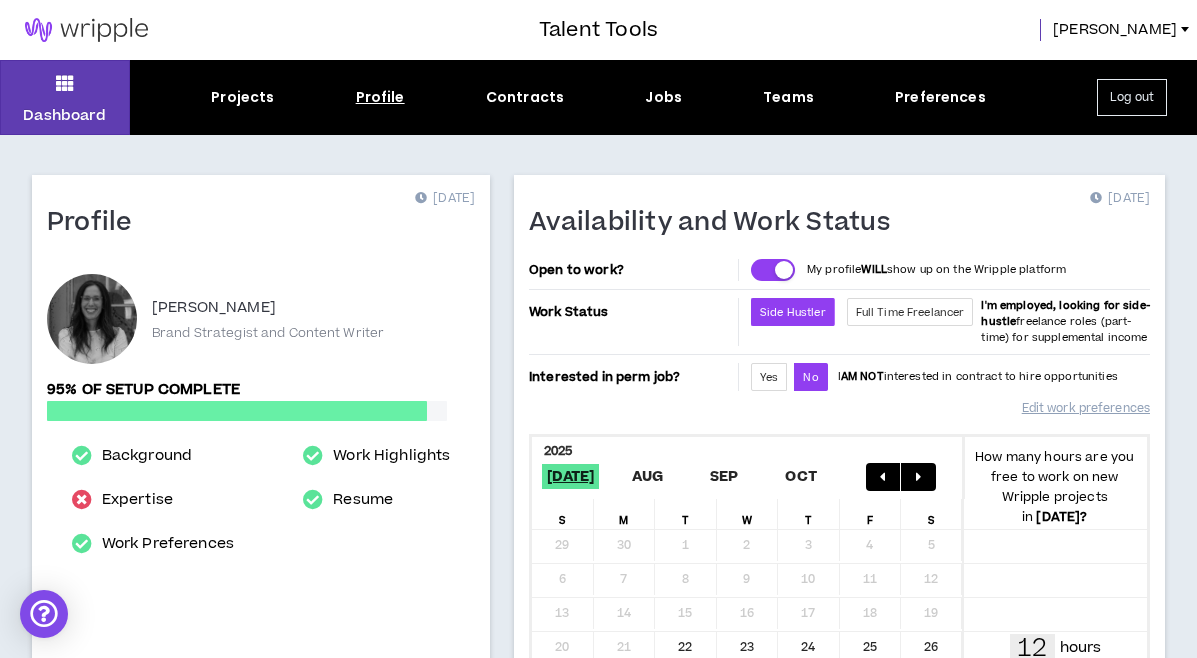 click on "Profile" at bounding box center [380, 97] 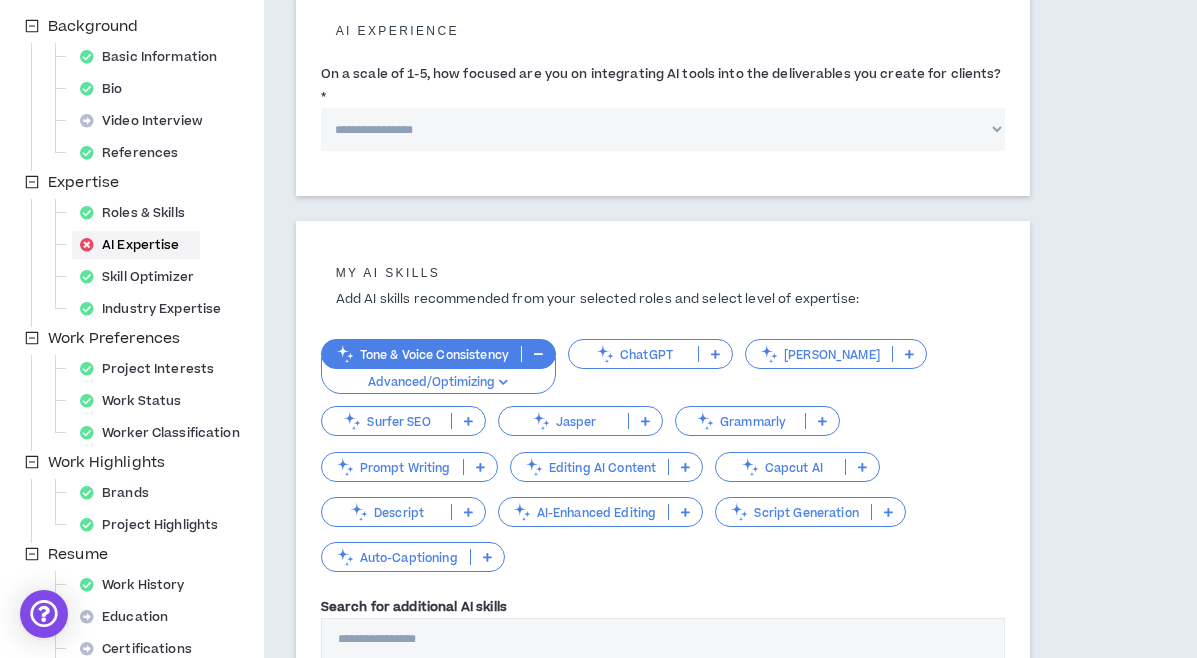 scroll, scrollTop: 0, scrollLeft: 0, axis: both 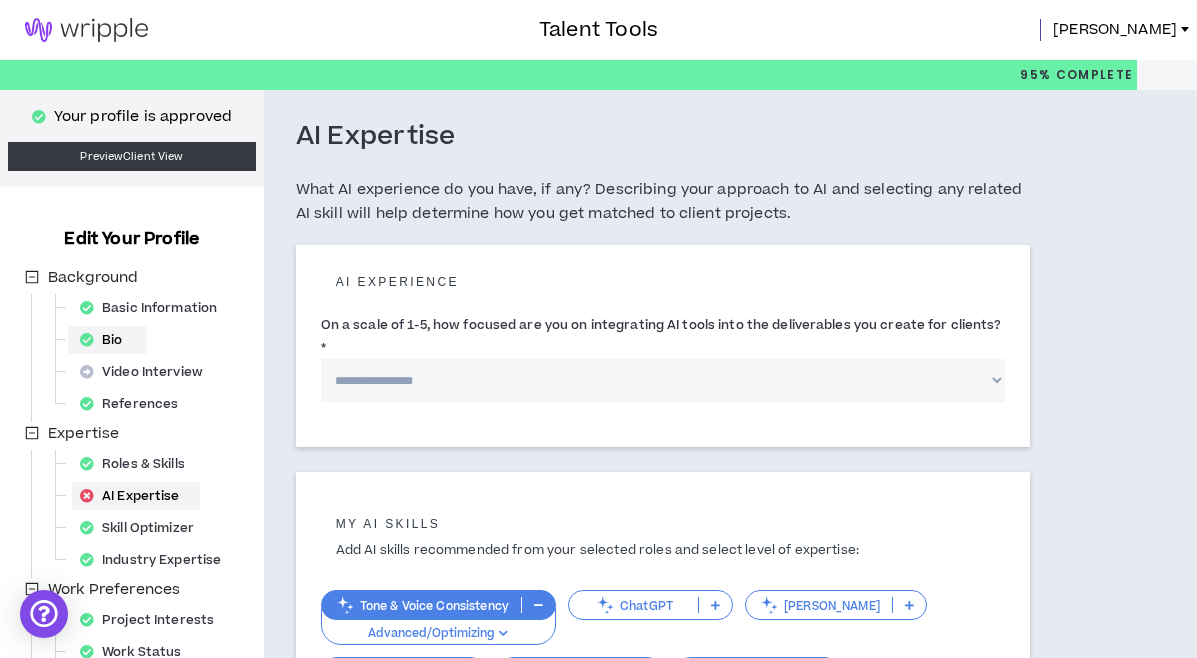 click on "Bio" at bounding box center (107, 340) 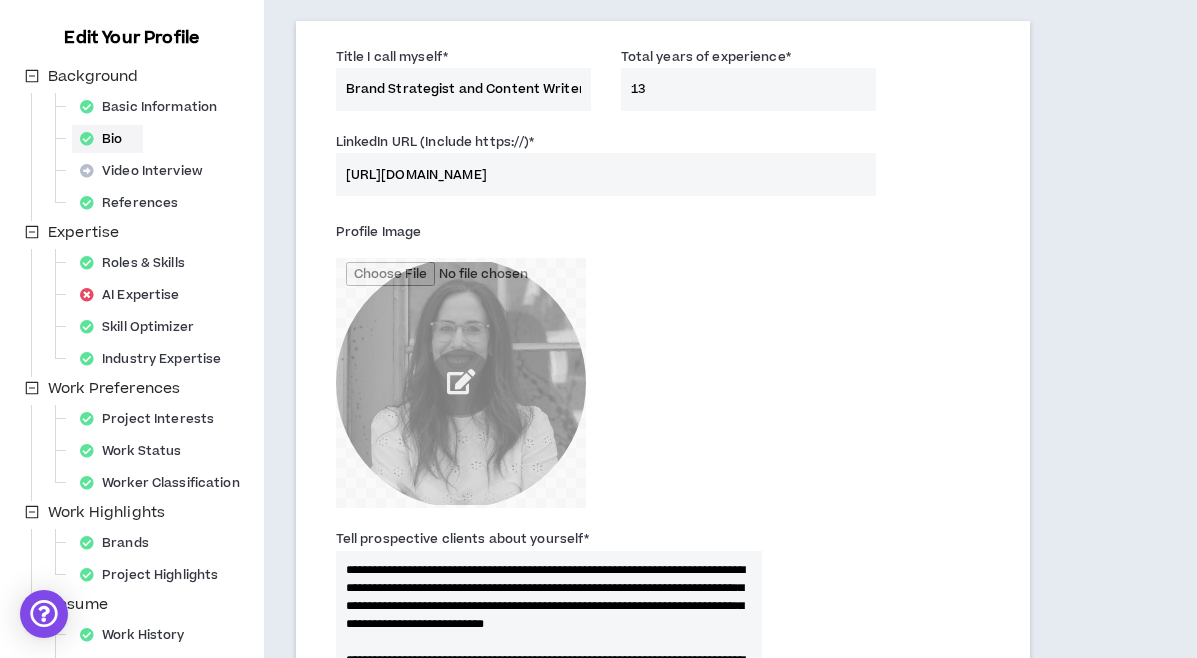 scroll, scrollTop: 490, scrollLeft: 0, axis: vertical 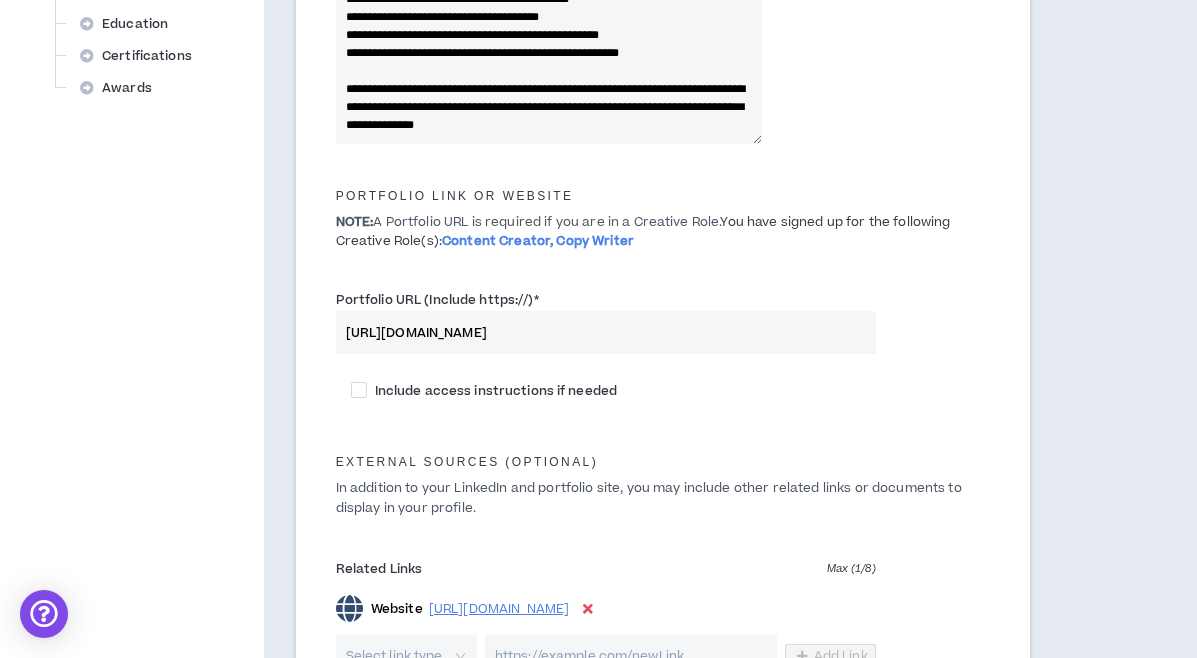 click on "Tell prospective clients about yourself  *" at bounding box center (549, 26) 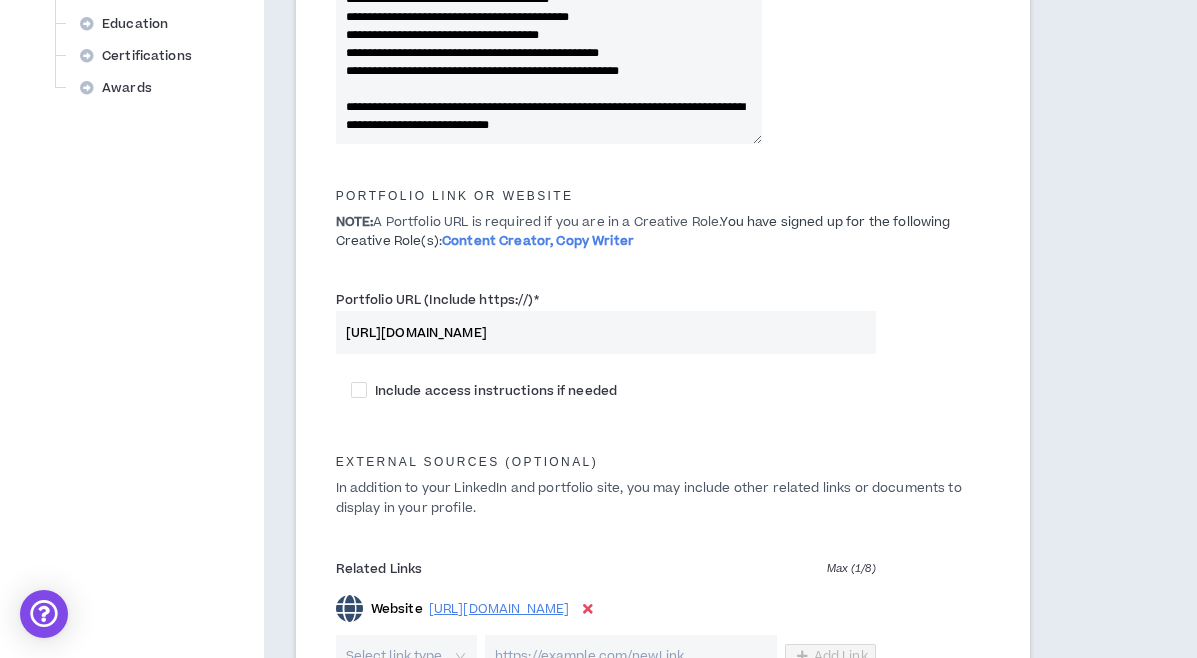 scroll, scrollTop: 198, scrollLeft: 0, axis: vertical 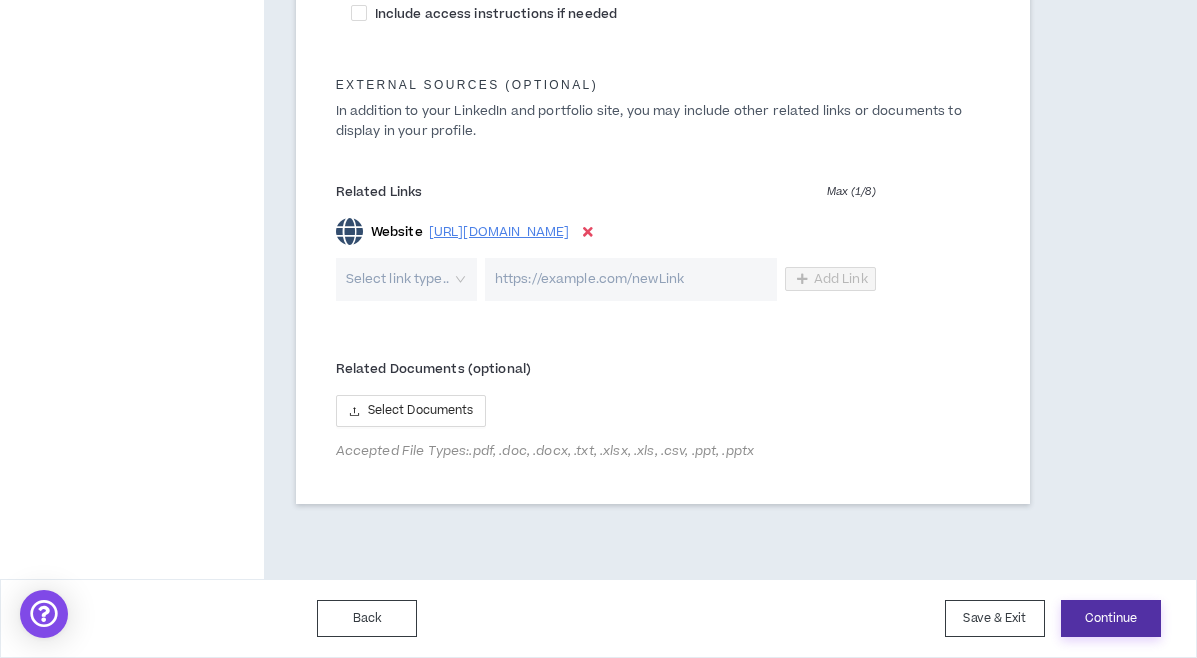 type on "**********" 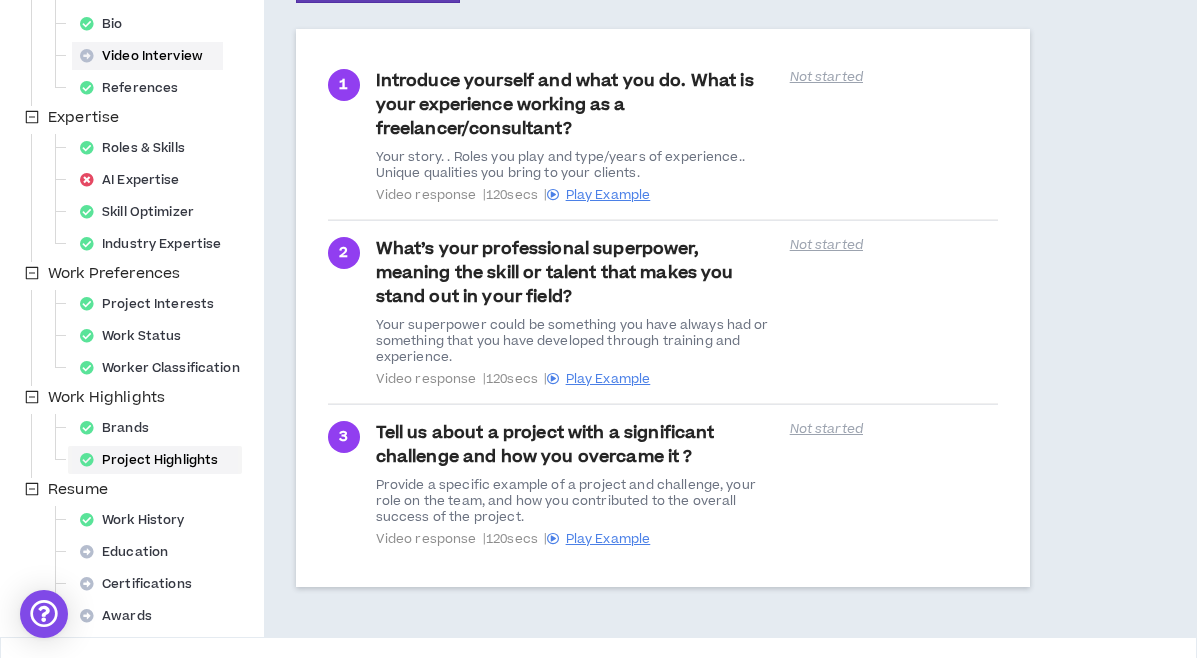 scroll, scrollTop: 374, scrollLeft: 0, axis: vertical 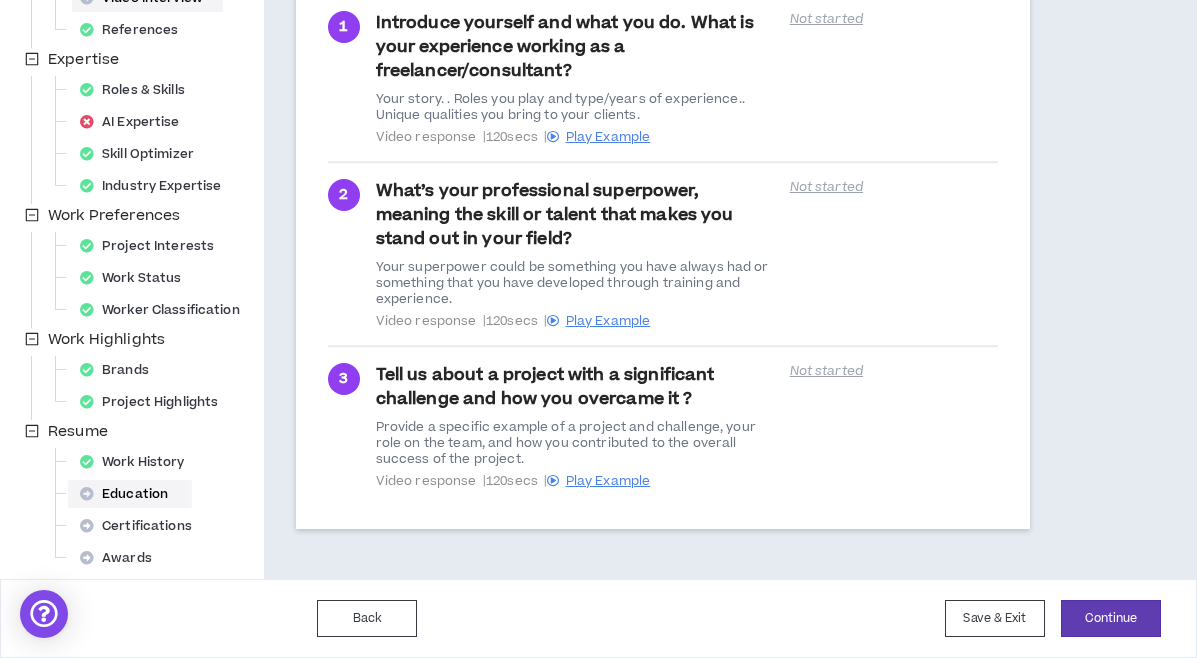 click on "Education" at bounding box center (130, 494) 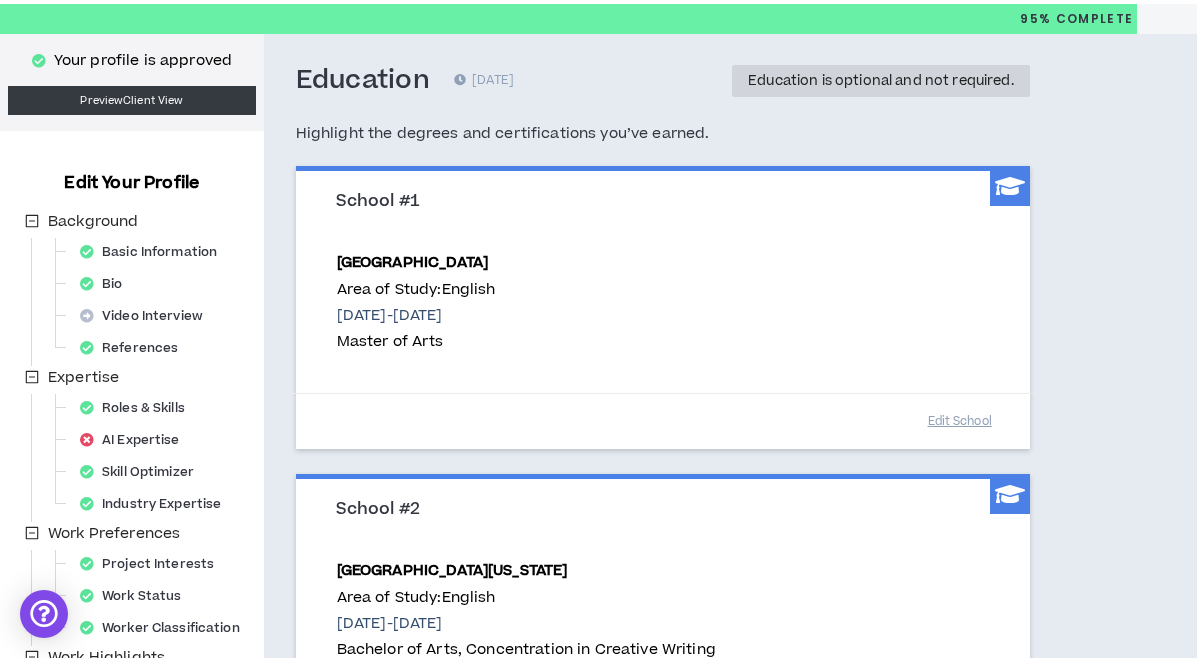 scroll, scrollTop: 0, scrollLeft: 0, axis: both 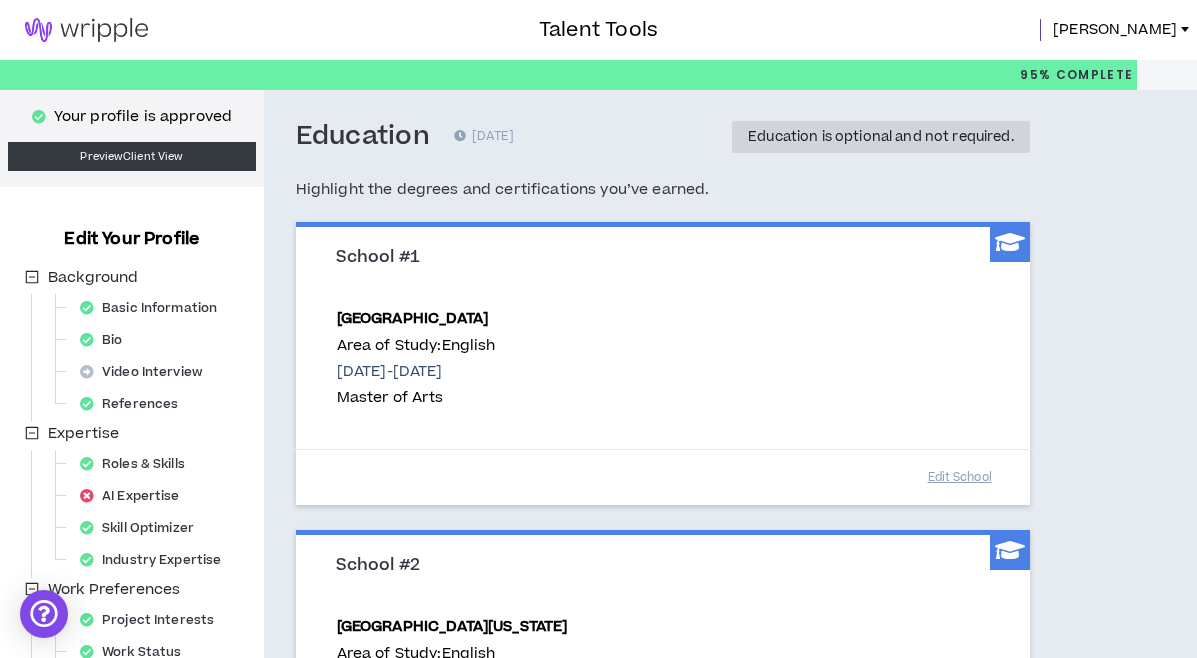 click at bounding box center [86, 30] 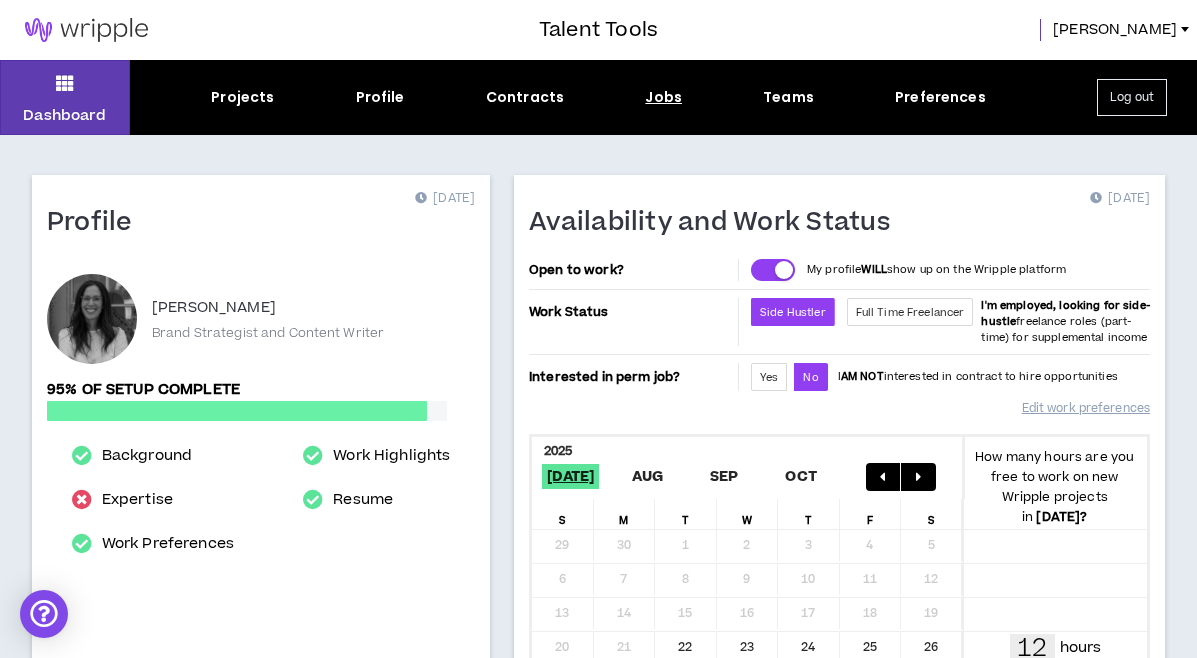 click on "Jobs" at bounding box center (663, 97) 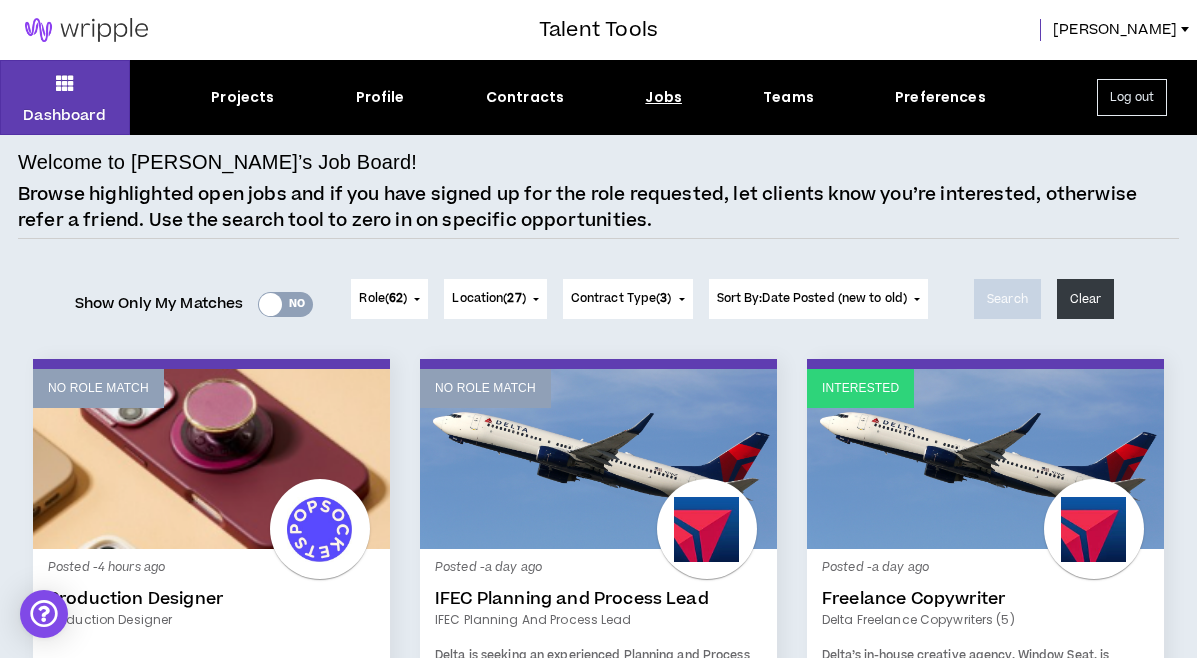 click on "Interested" at bounding box center (985, 459) 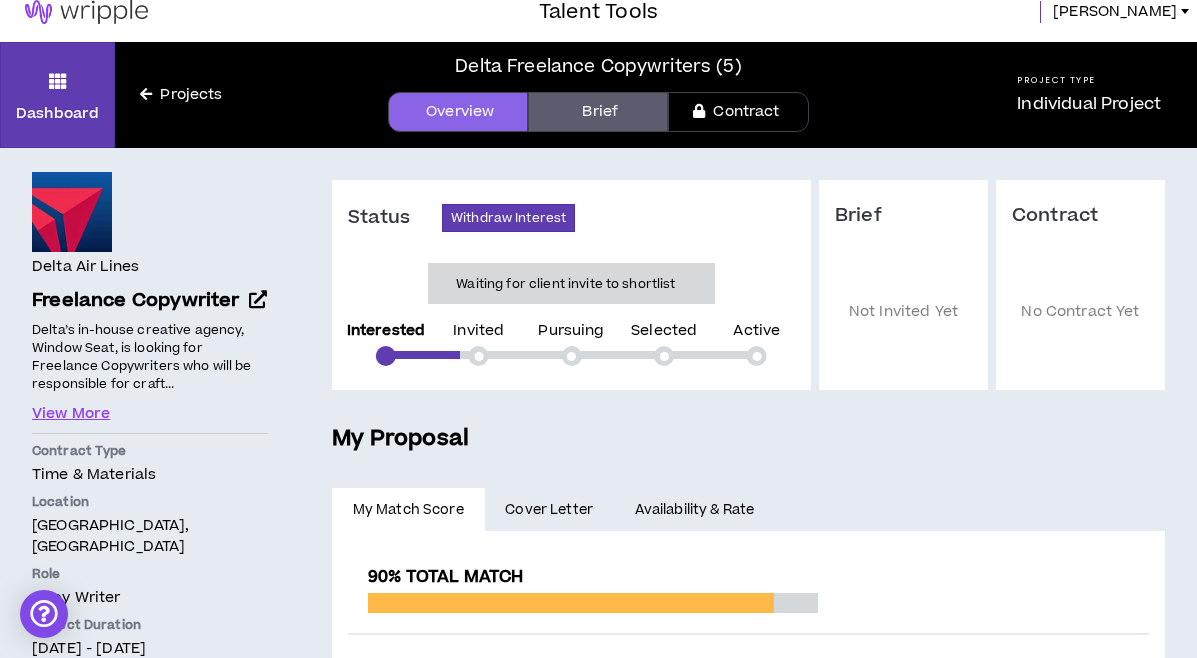 scroll, scrollTop: 0, scrollLeft: 0, axis: both 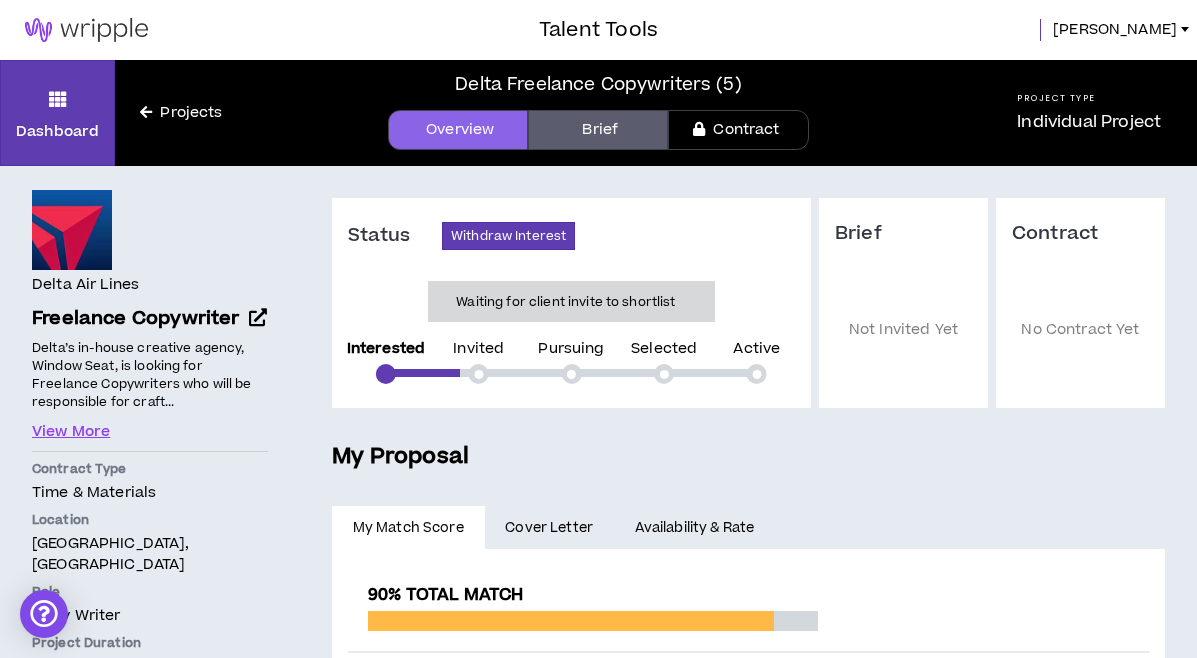 click on "Waiting for client invite to shortlist" at bounding box center [565, 302] 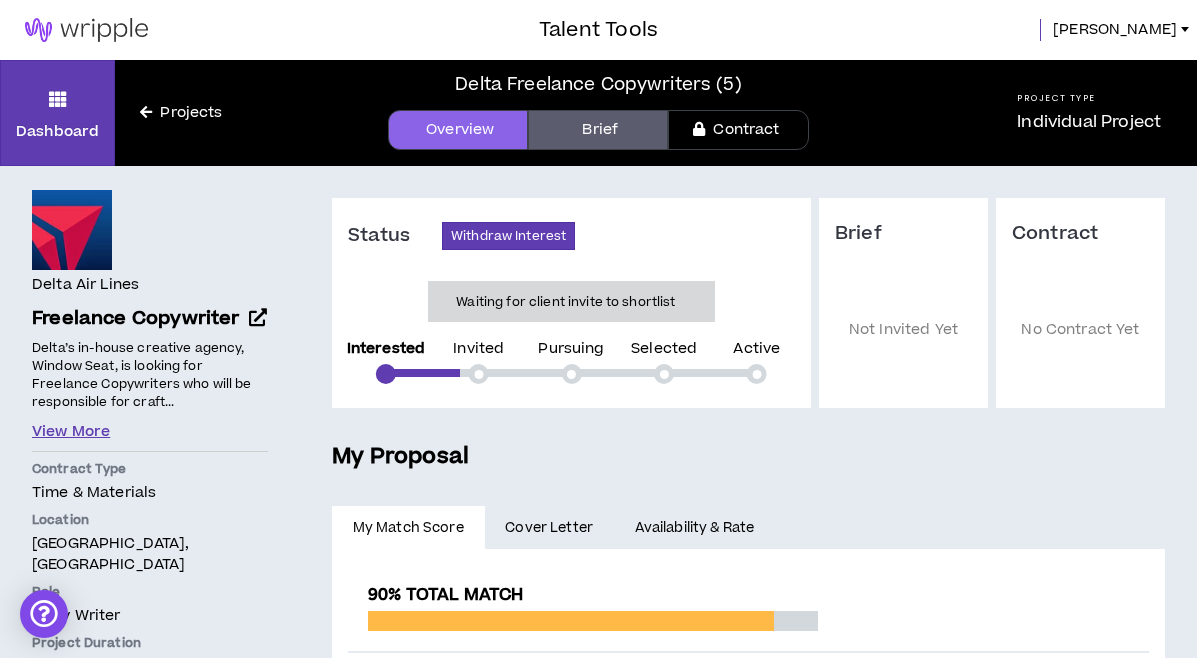 click on "View More" at bounding box center (71, 432) 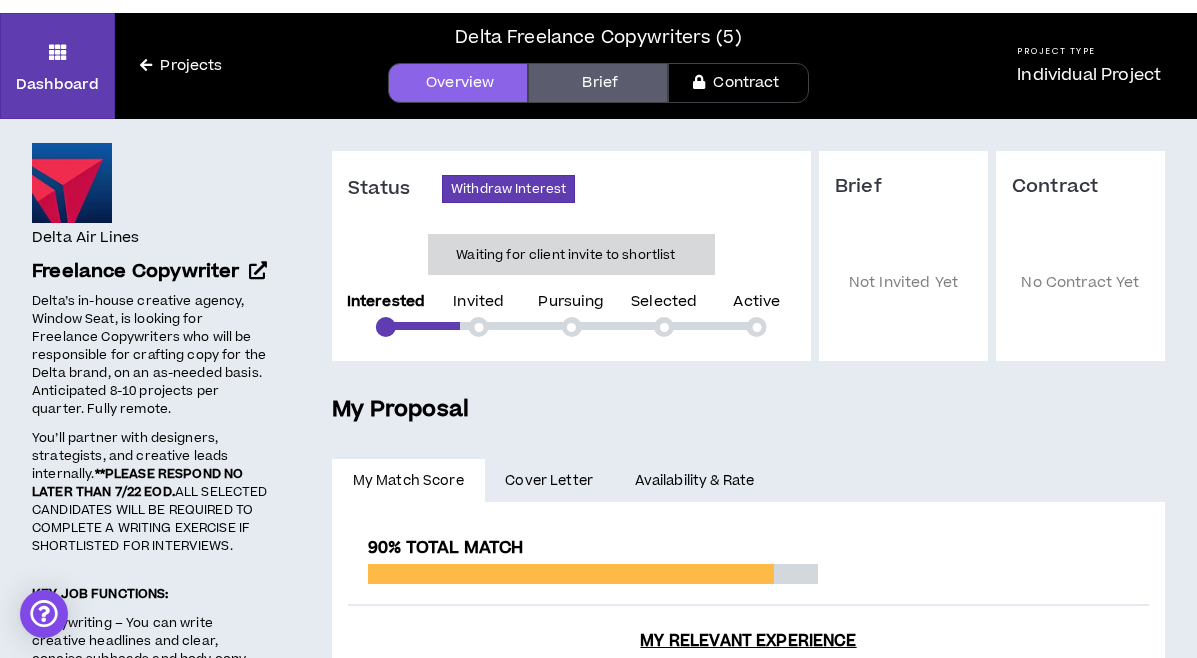 scroll, scrollTop: 50, scrollLeft: 0, axis: vertical 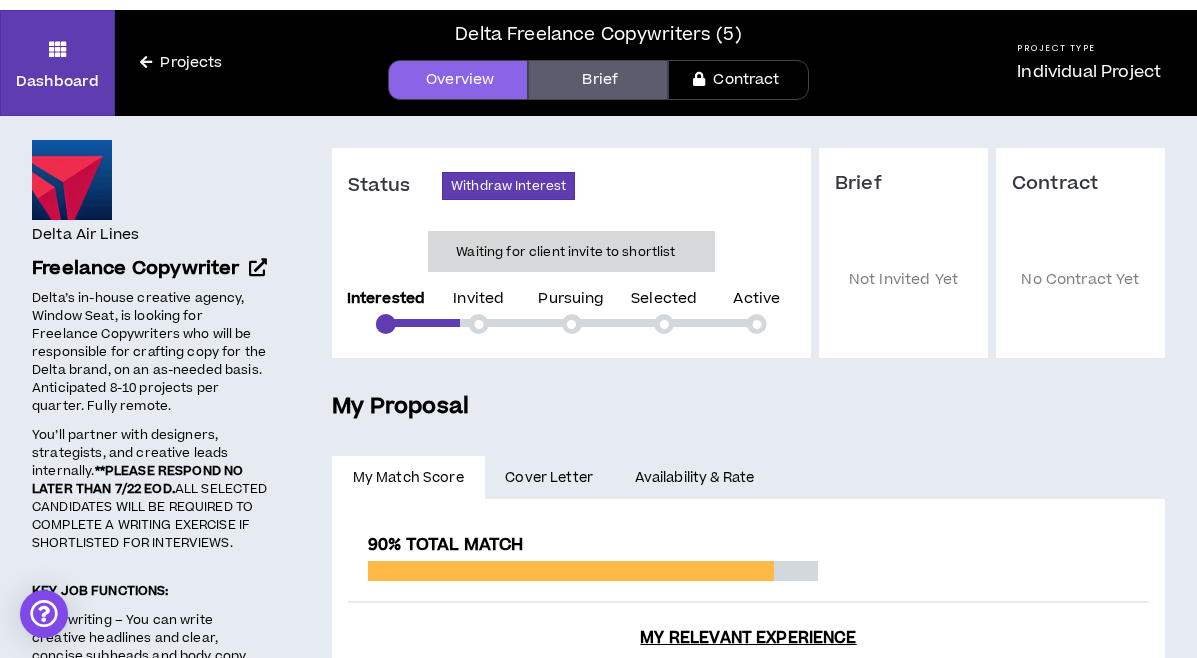 click on "Brief" at bounding box center (598, 80) 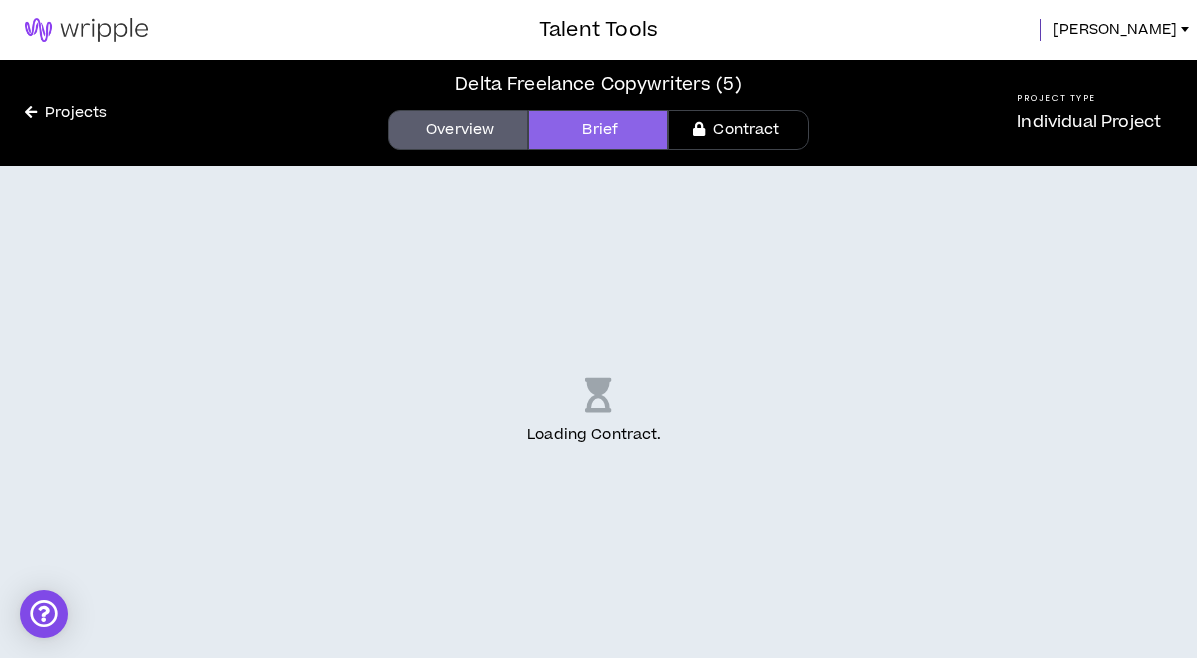 scroll, scrollTop: 0, scrollLeft: 0, axis: both 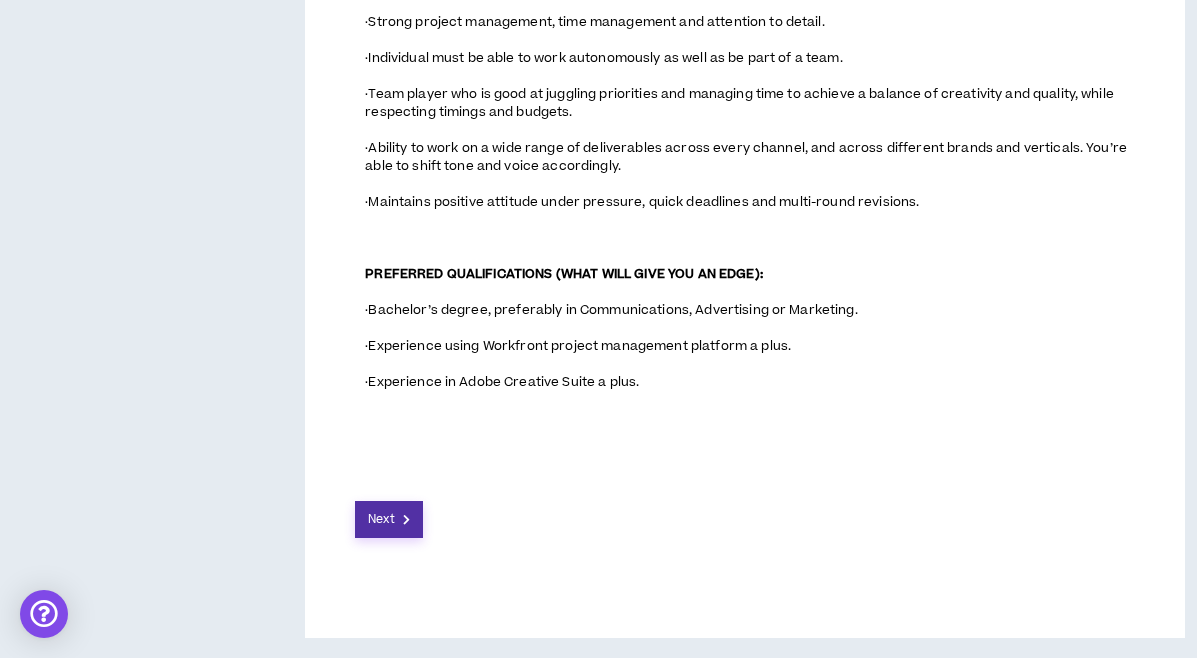 click on "Next" at bounding box center (389, 519) 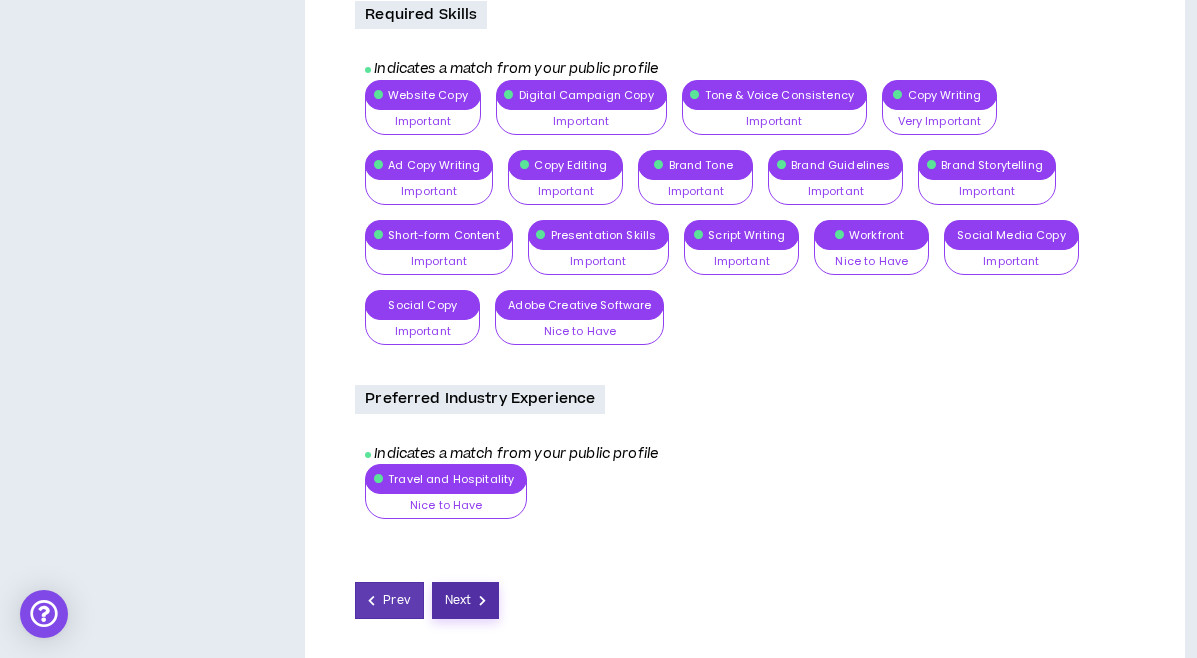 scroll, scrollTop: 1866, scrollLeft: 0, axis: vertical 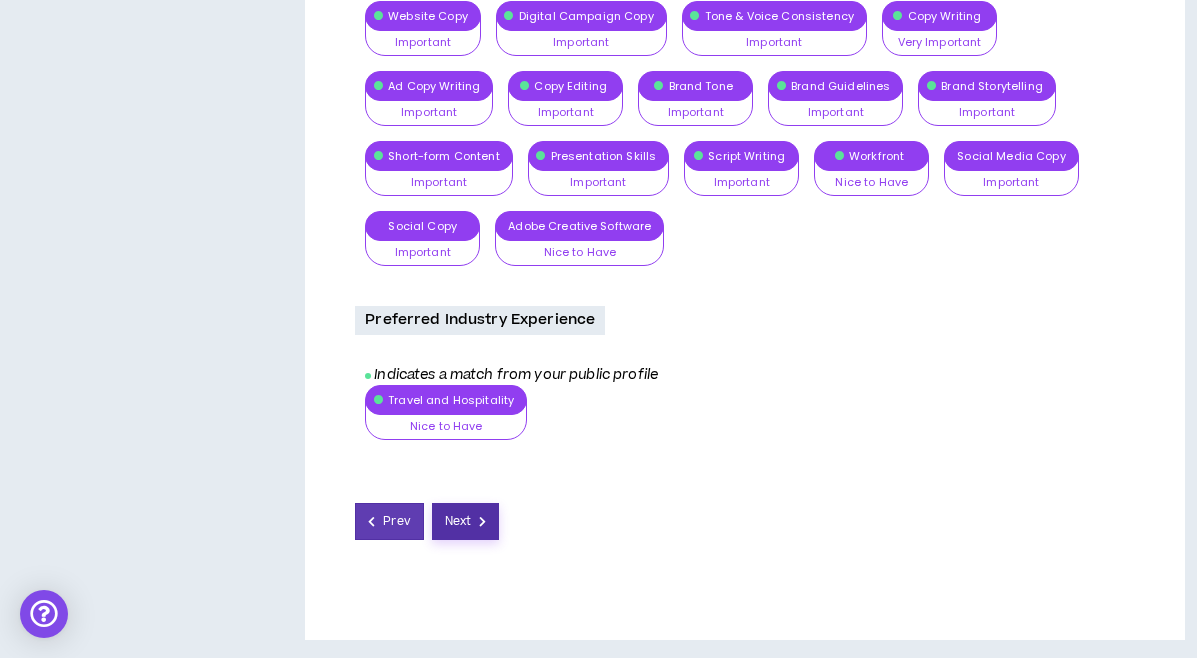 click on "Next" at bounding box center (466, 521) 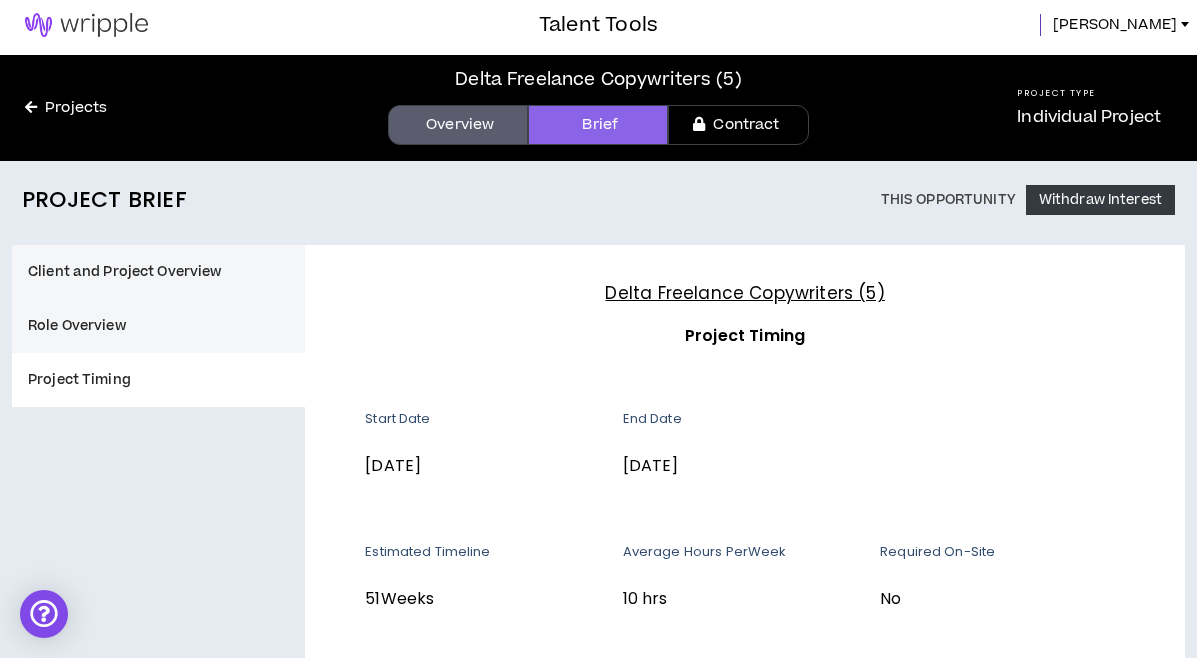 scroll, scrollTop: 0, scrollLeft: 0, axis: both 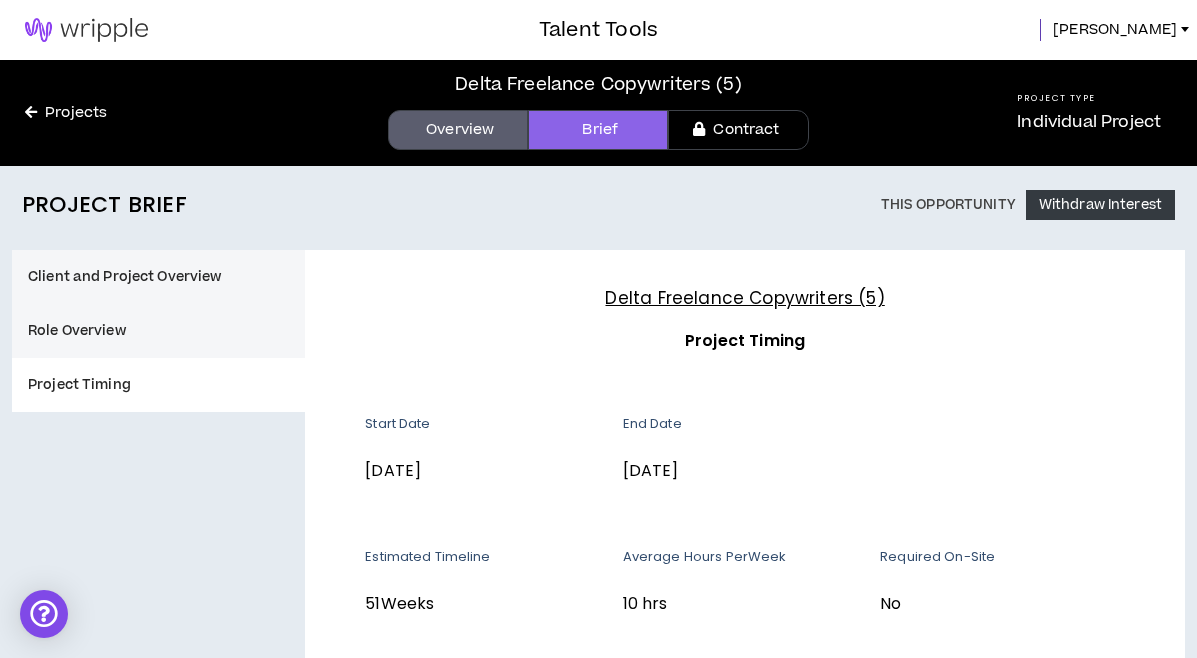 click on "Contract" at bounding box center [738, 130] 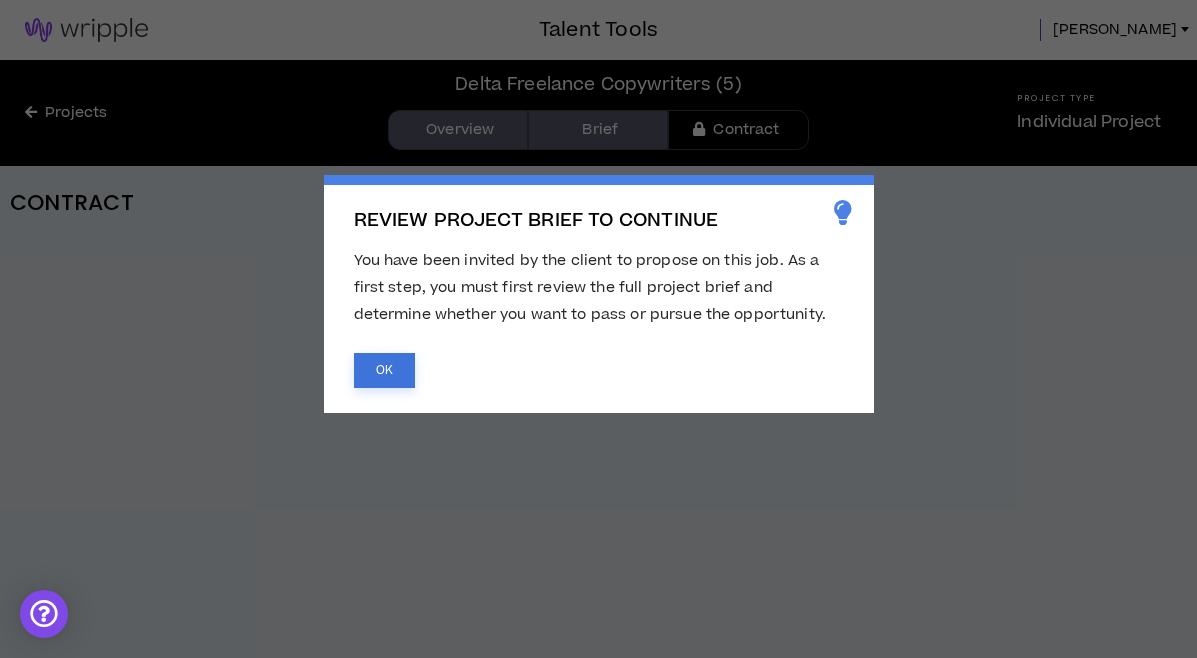 click on "OK" at bounding box center [384, 370] 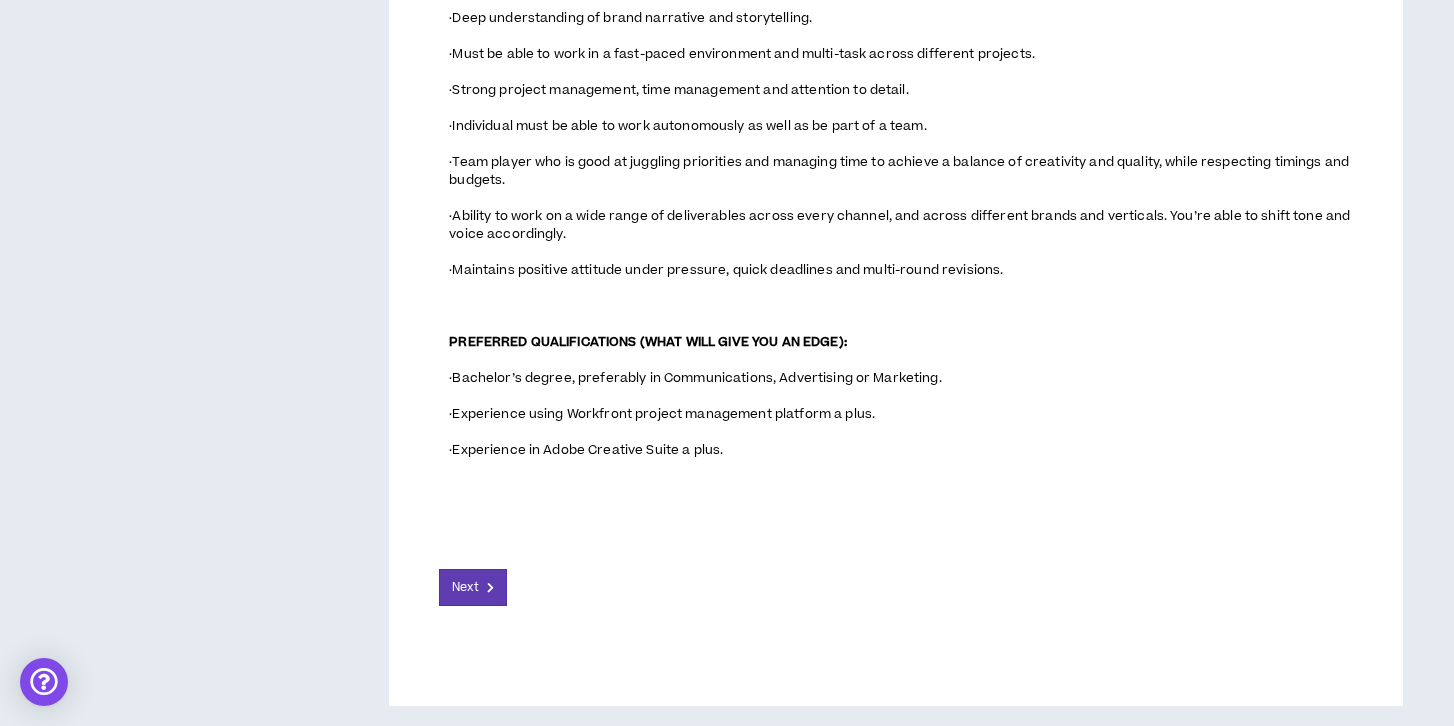 scroll, scrollTop: 1521, scrollLeft: 0, axis: vertical 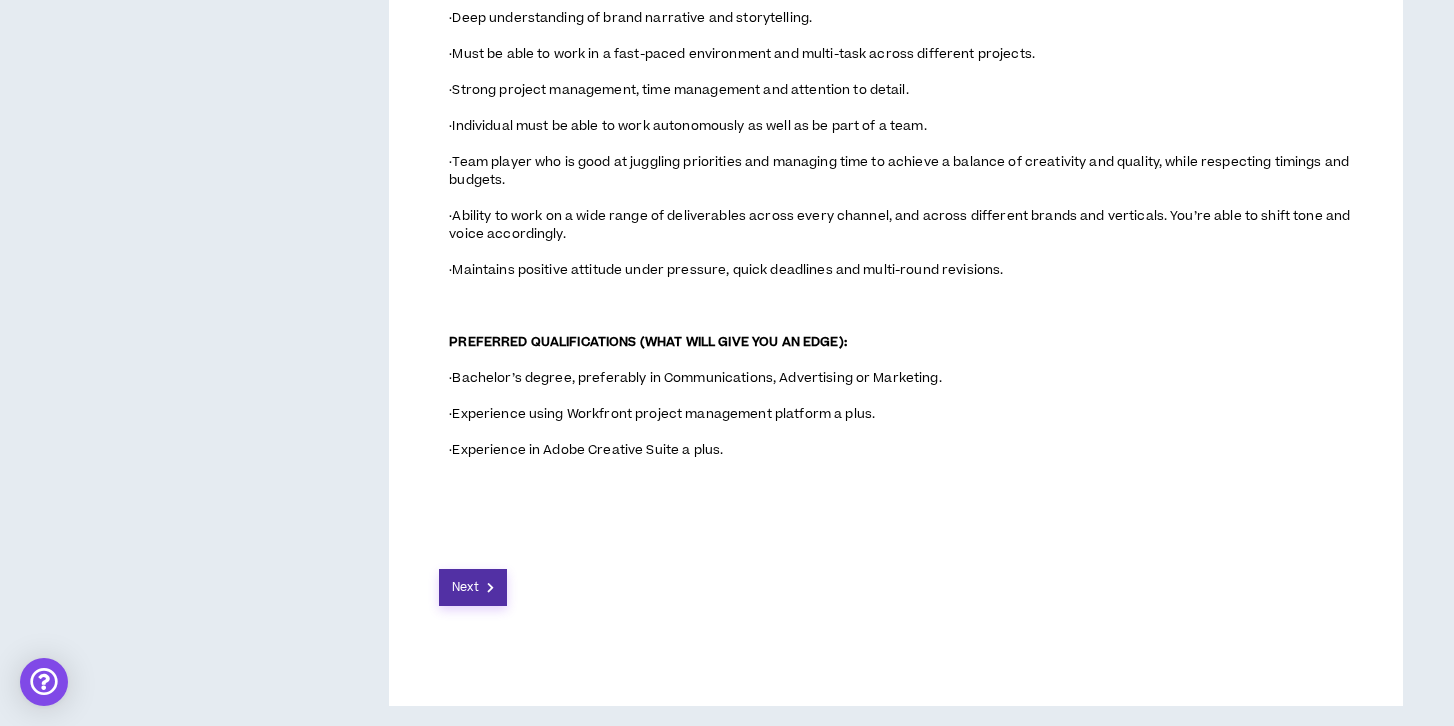 click on "Next" at bounding box center [465, 587] 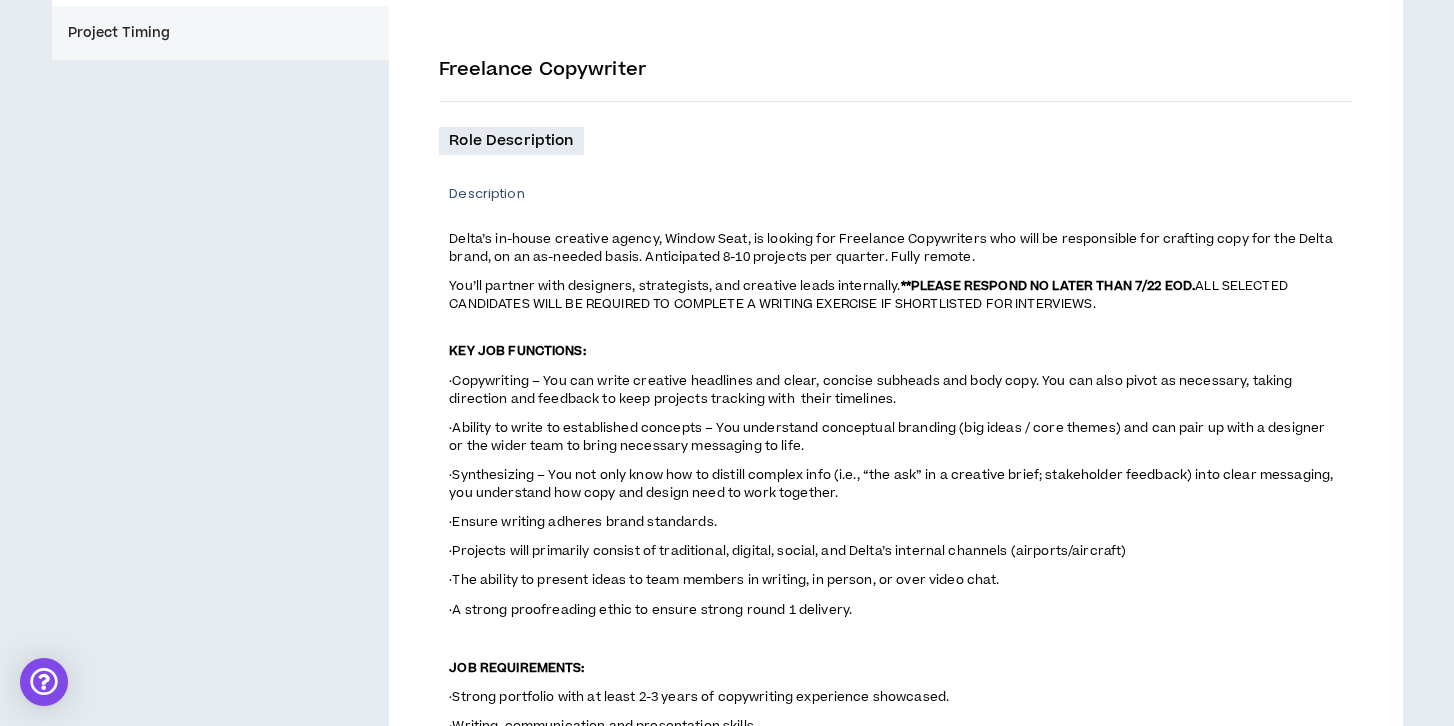 scroll, scrollTop: 0, scrollLeft: 0, axis: both 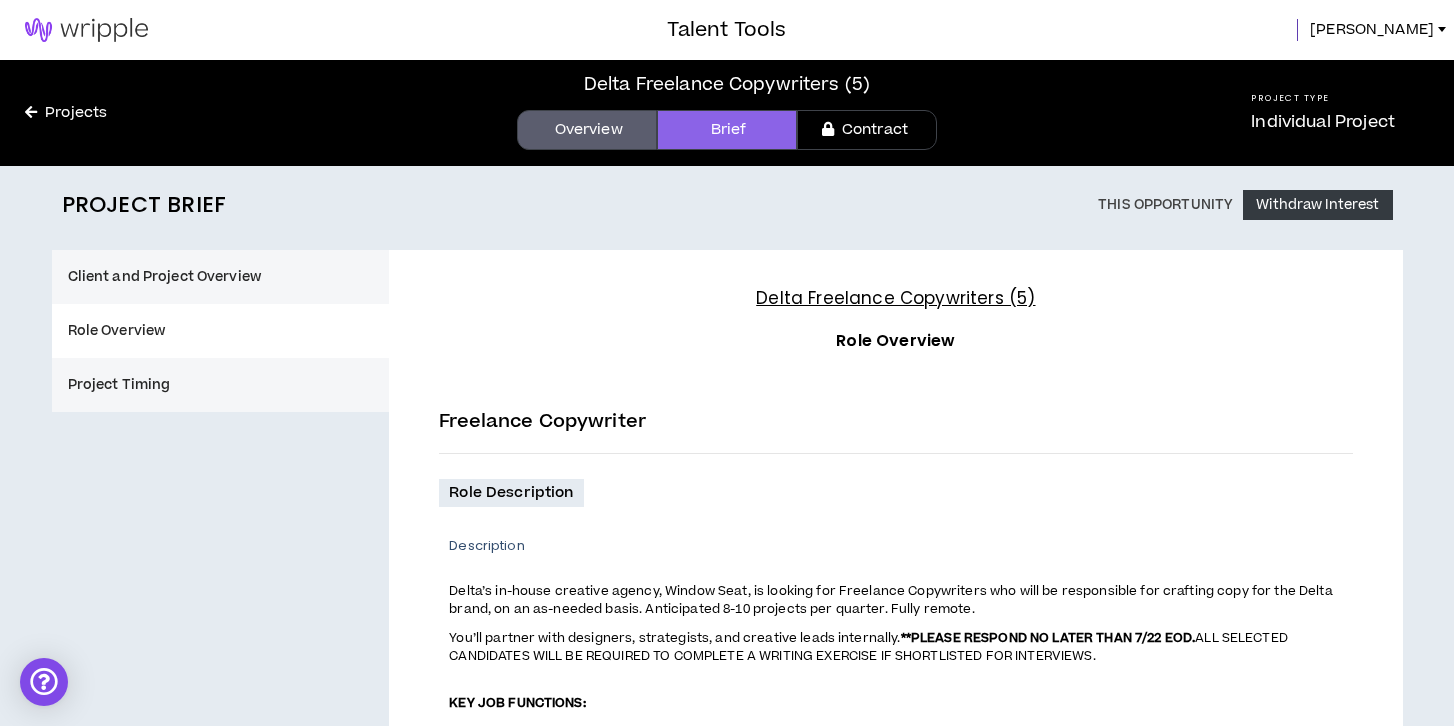 click at bounding box center [86, 30] 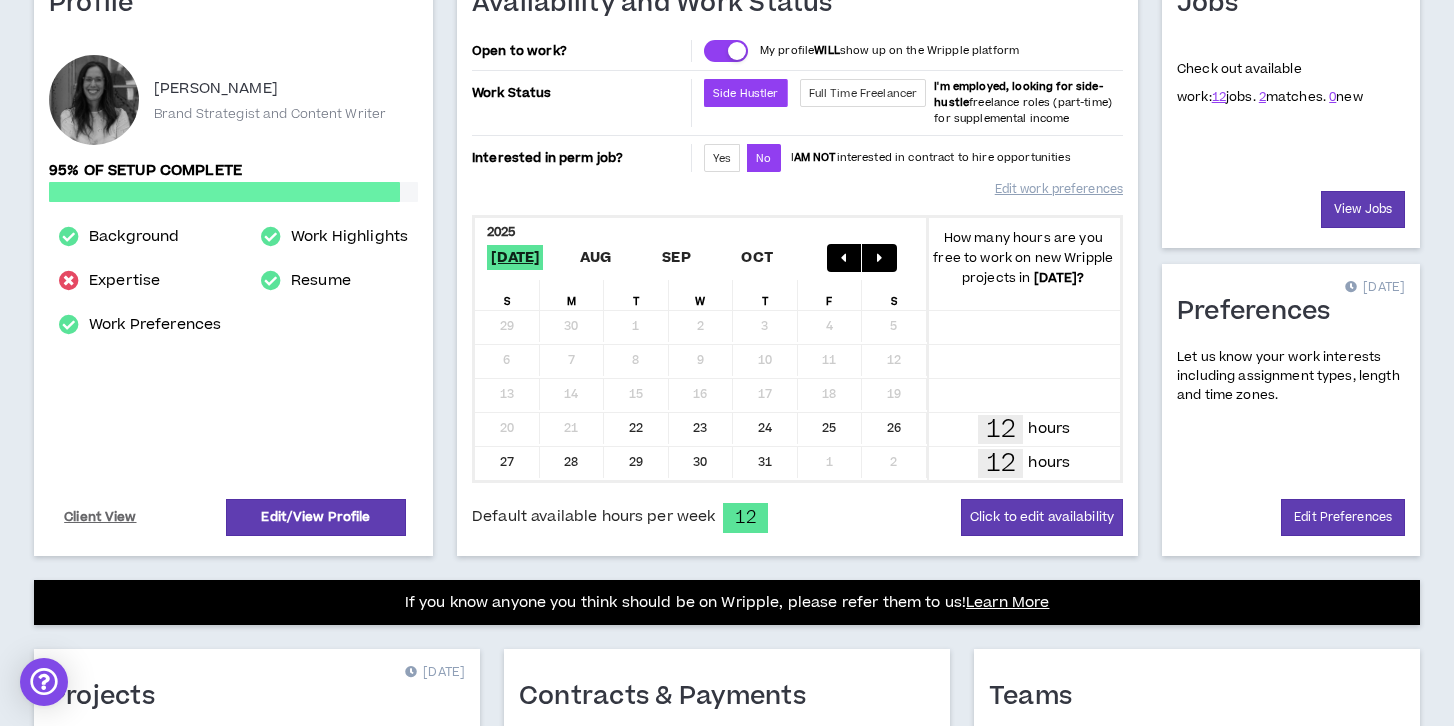 scroll, scrollTop: 150, scrollLeft: 0, axis: vertical 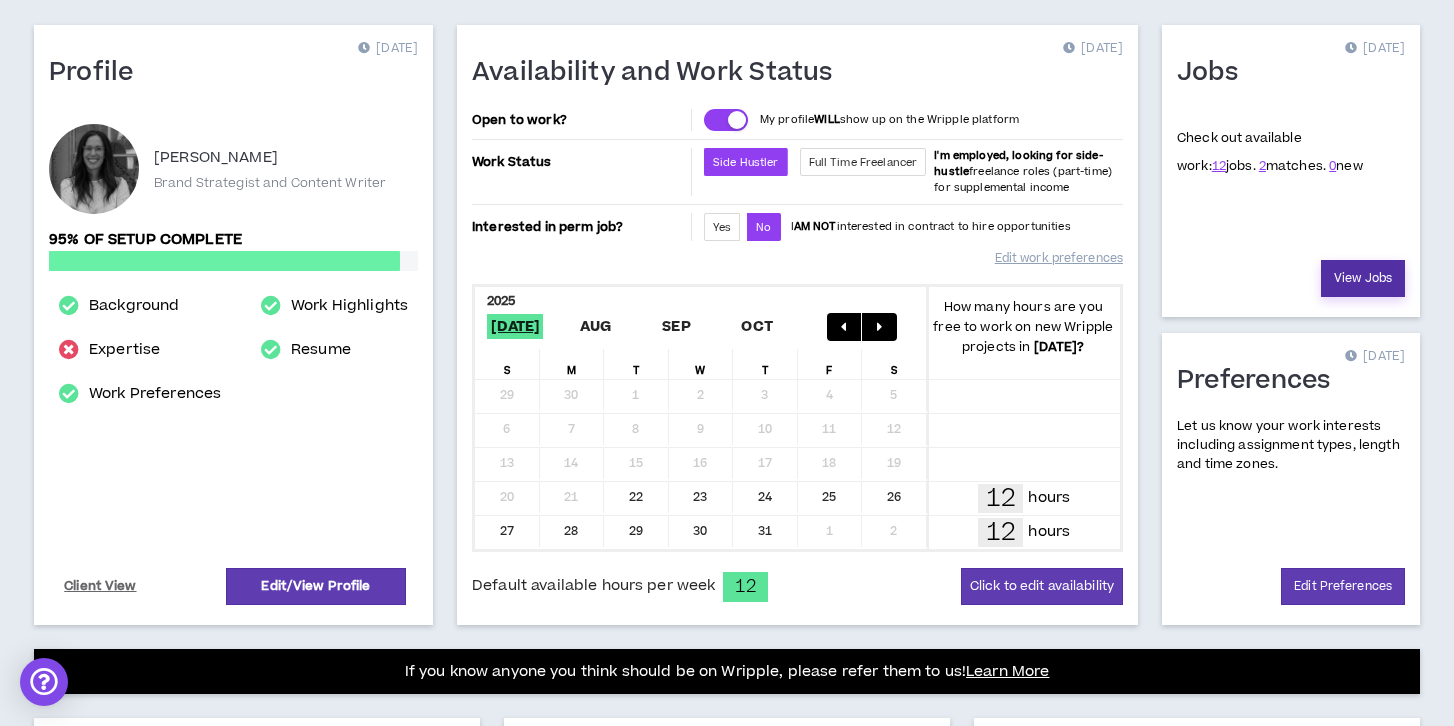 click on "View Jobs" at bounding box center (1363, 278) 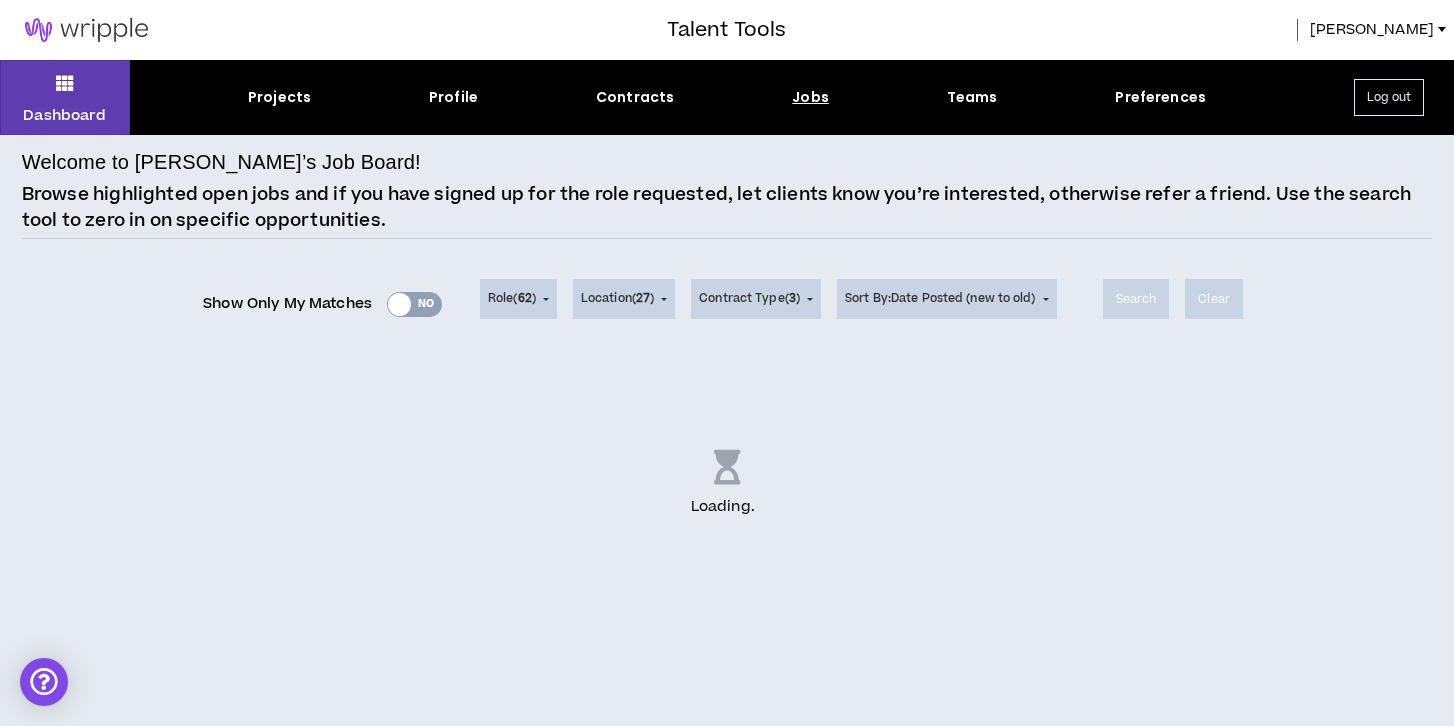 scroll, scrollTop: 0, scrollLeft: 0, axis: both 